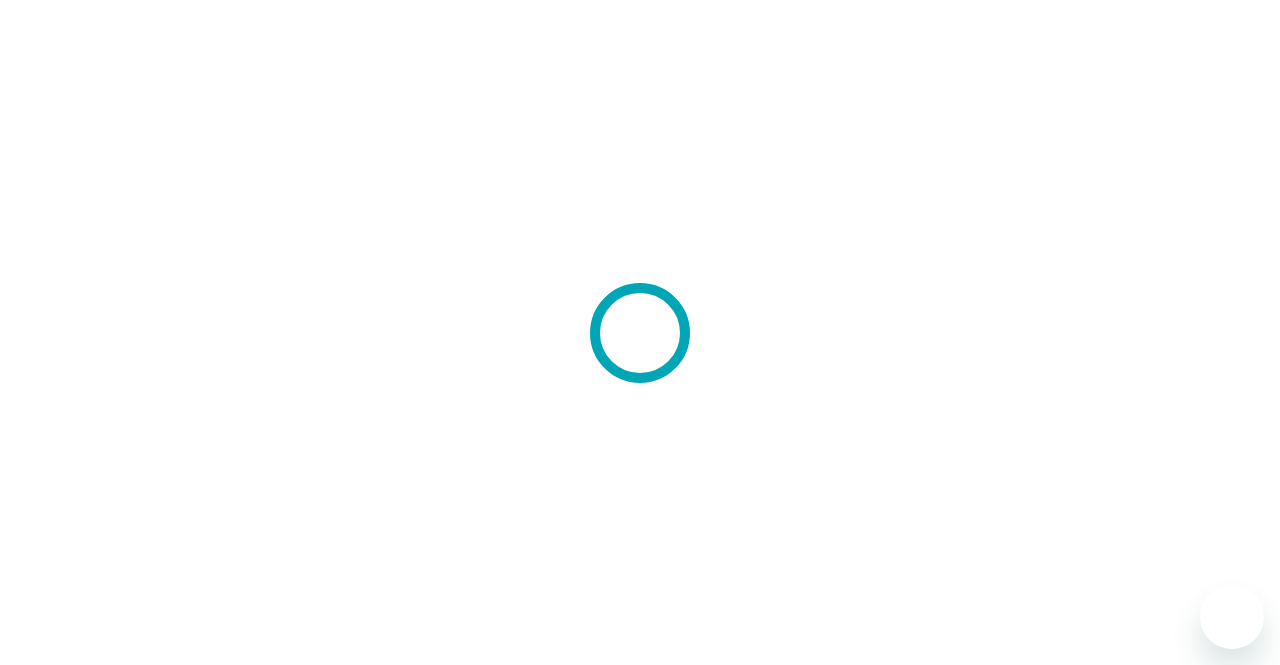 scroll, scrollTop: 0, scrollLeft: 0, axis: both 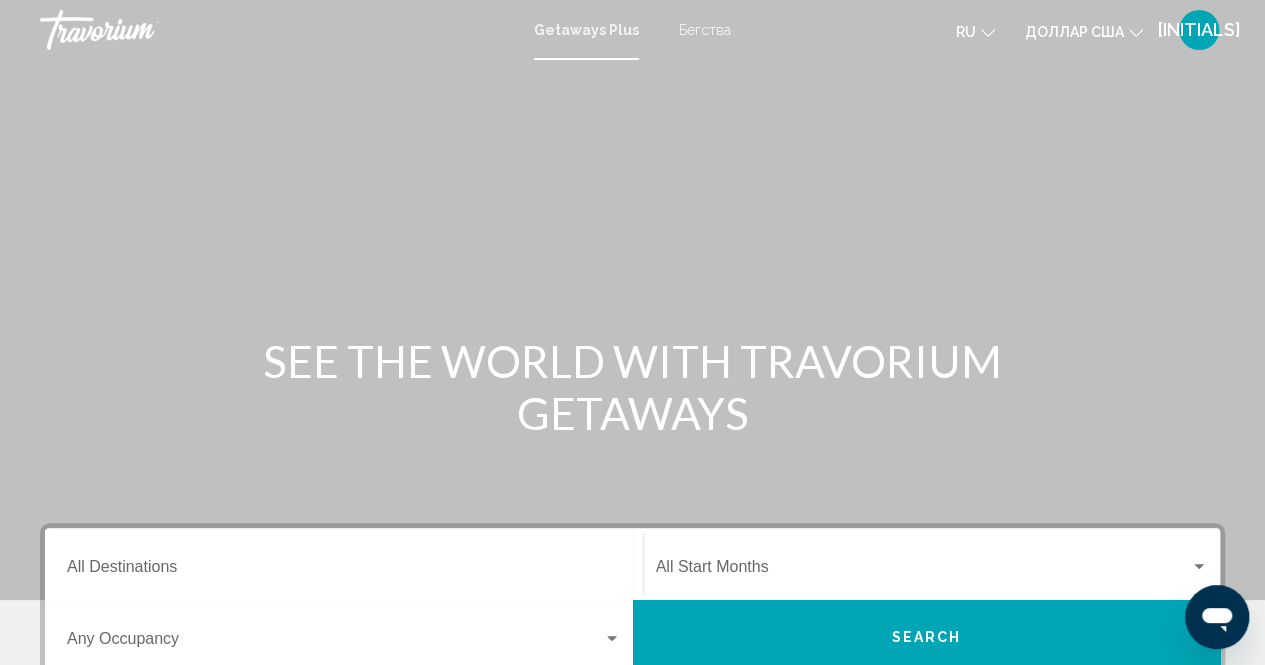 click at bounding box center [632, 300] 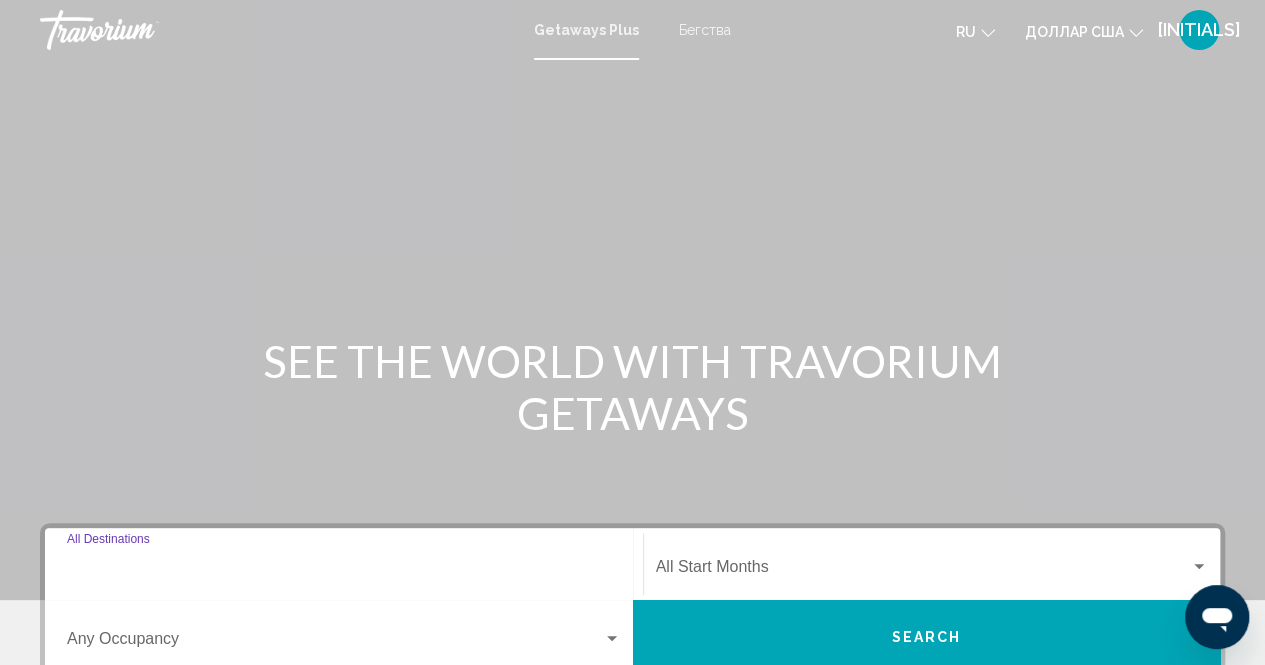 click on "Destination All Destinations" at bounding box center (344, 571) 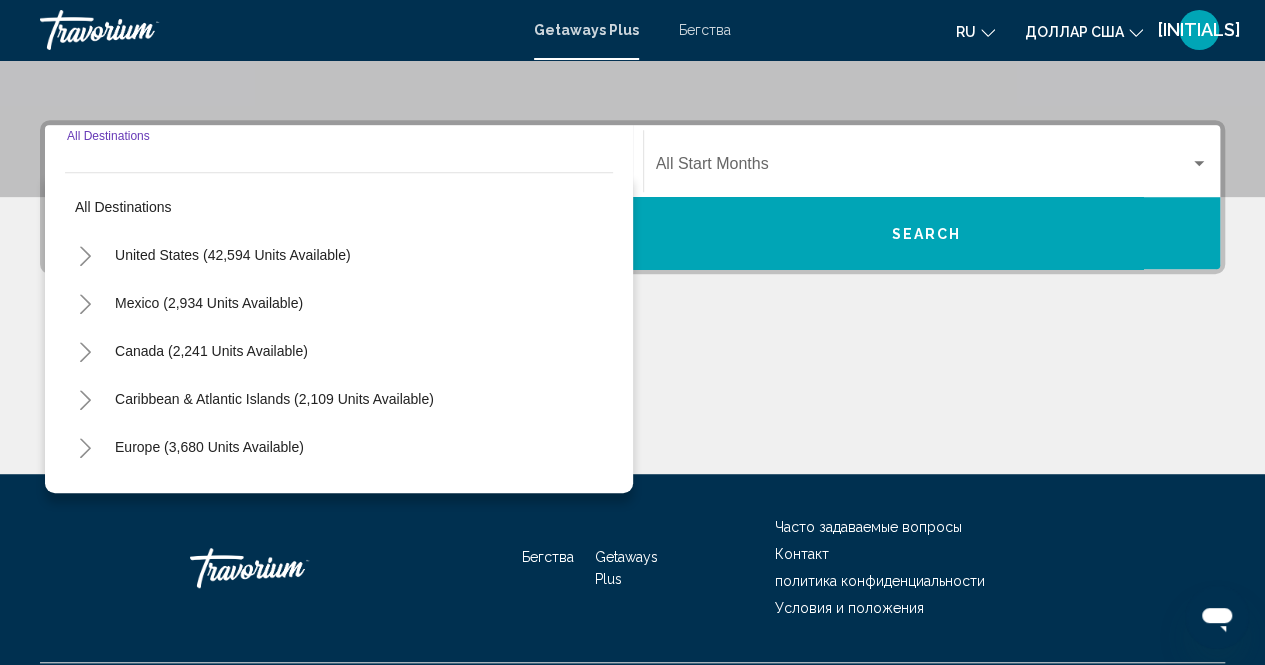 scroll, scrollTop: 456, scrollLeft: 0, axis: vertical 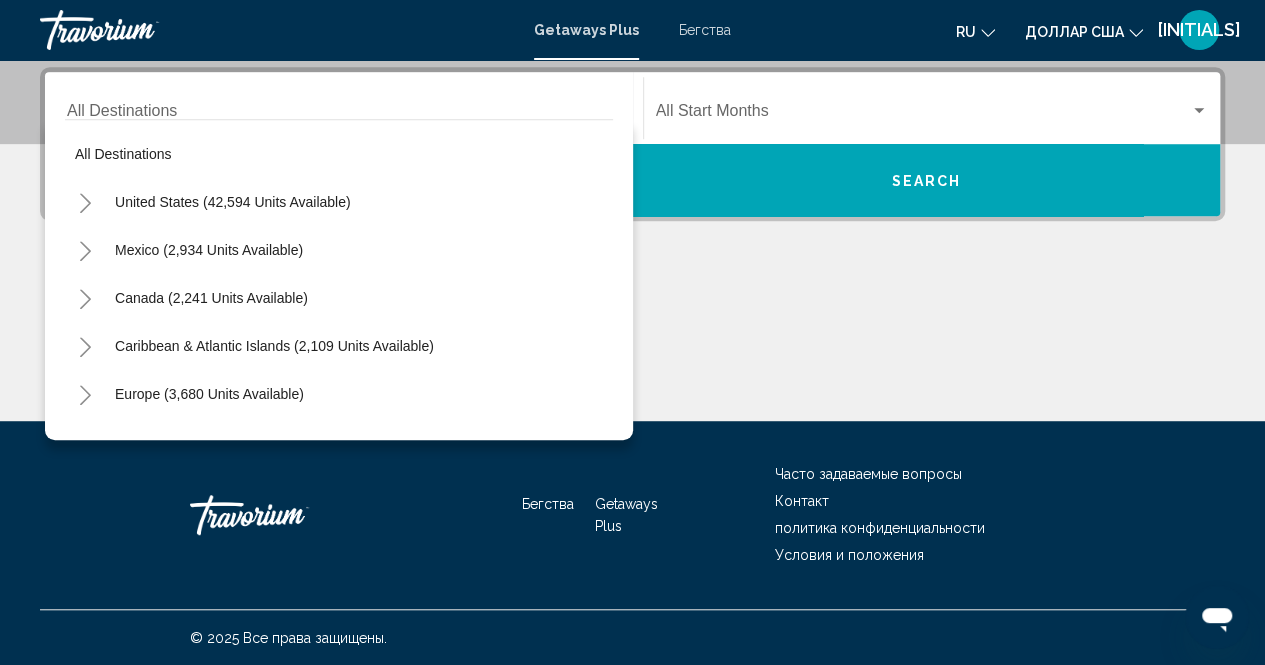 click on "Destination All Destinations" at bounding box center [344, 108] 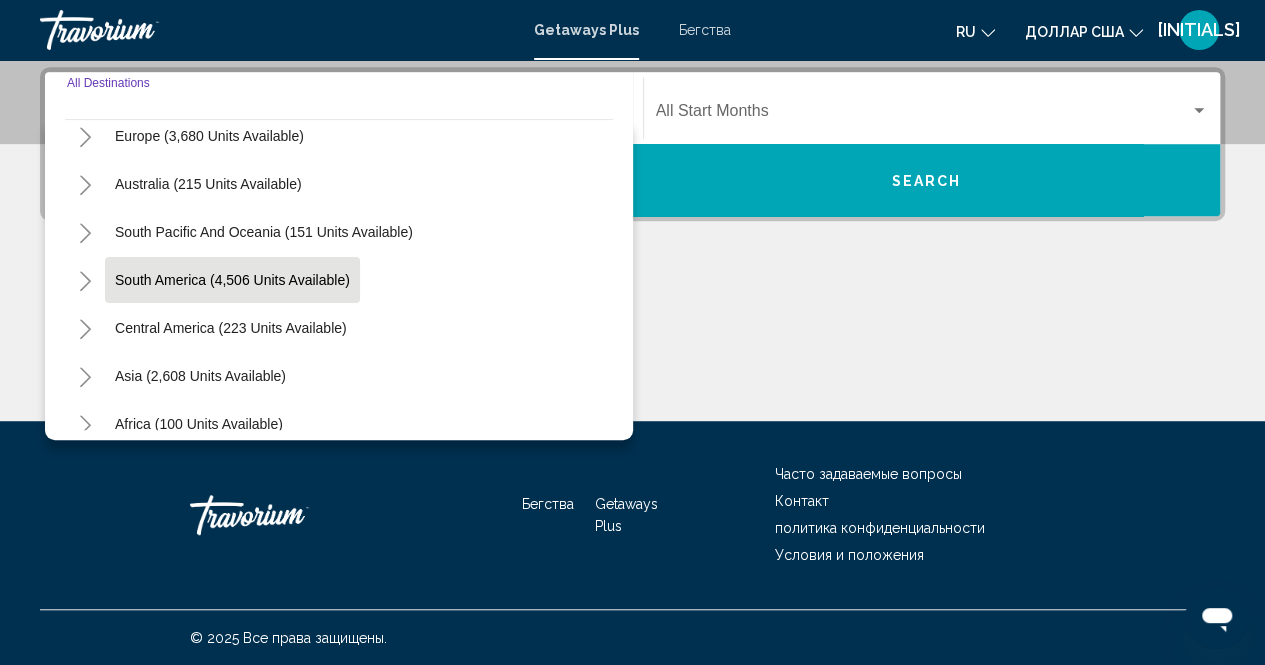 scroll, scrollTop: 300, scrollLeft: 0, axis: vertical 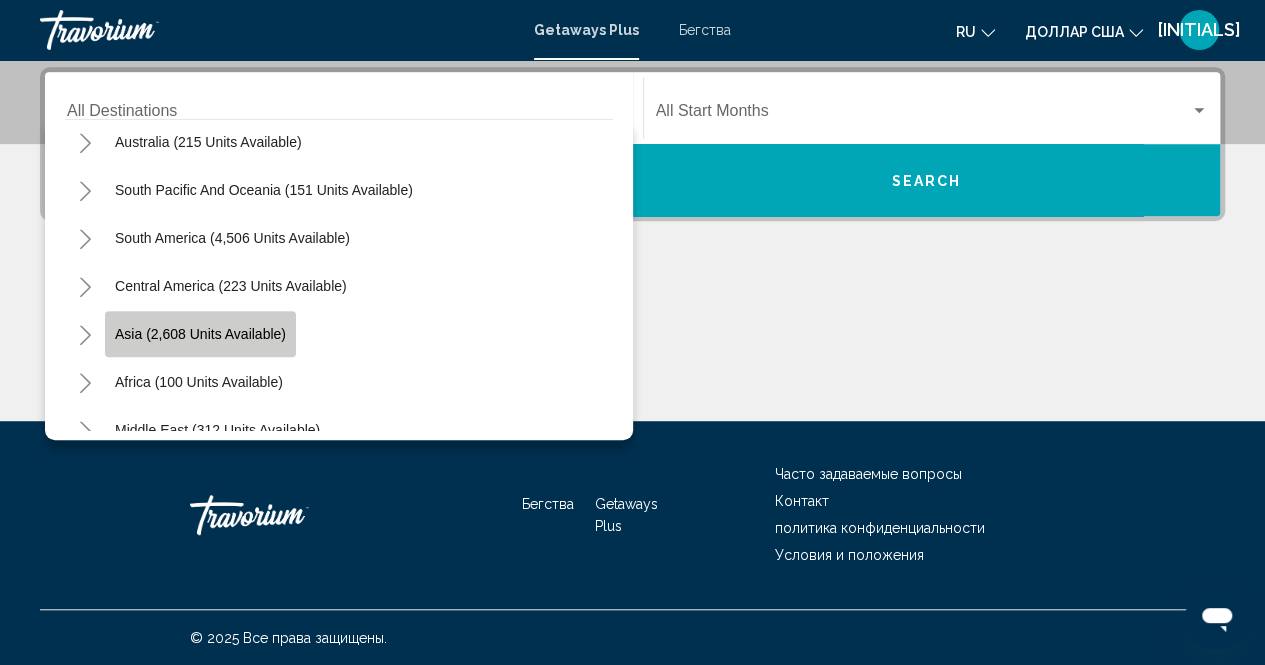 click on "Asia (2,608 units available)" 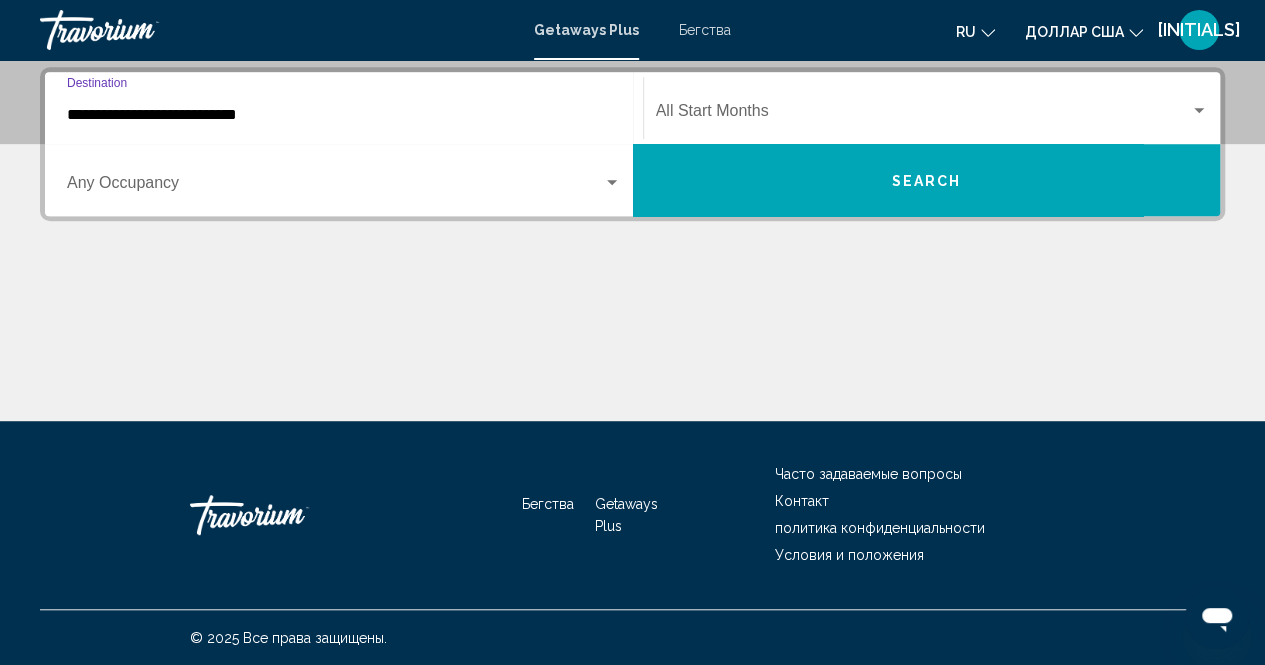 click on "**********" at bounding box center [344, 115] 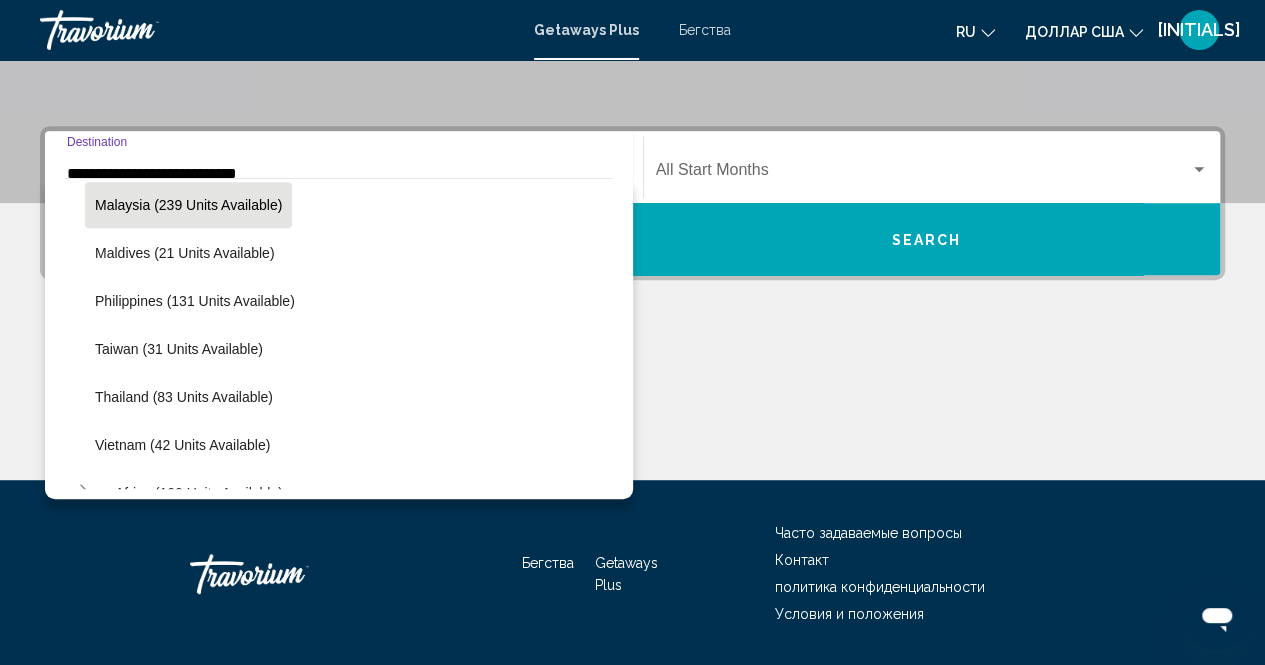 scroll, scrollTop: 759, scrollLeft: 0, axis: vertical 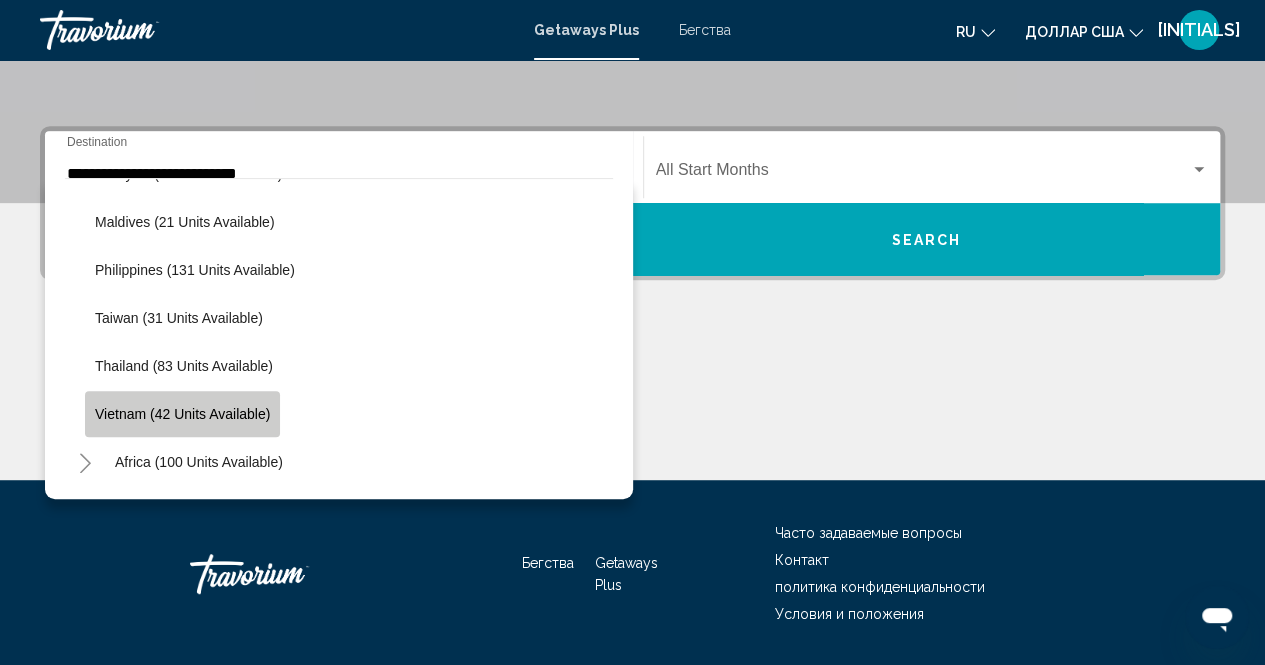 click on "Vietnam (42 units available)" 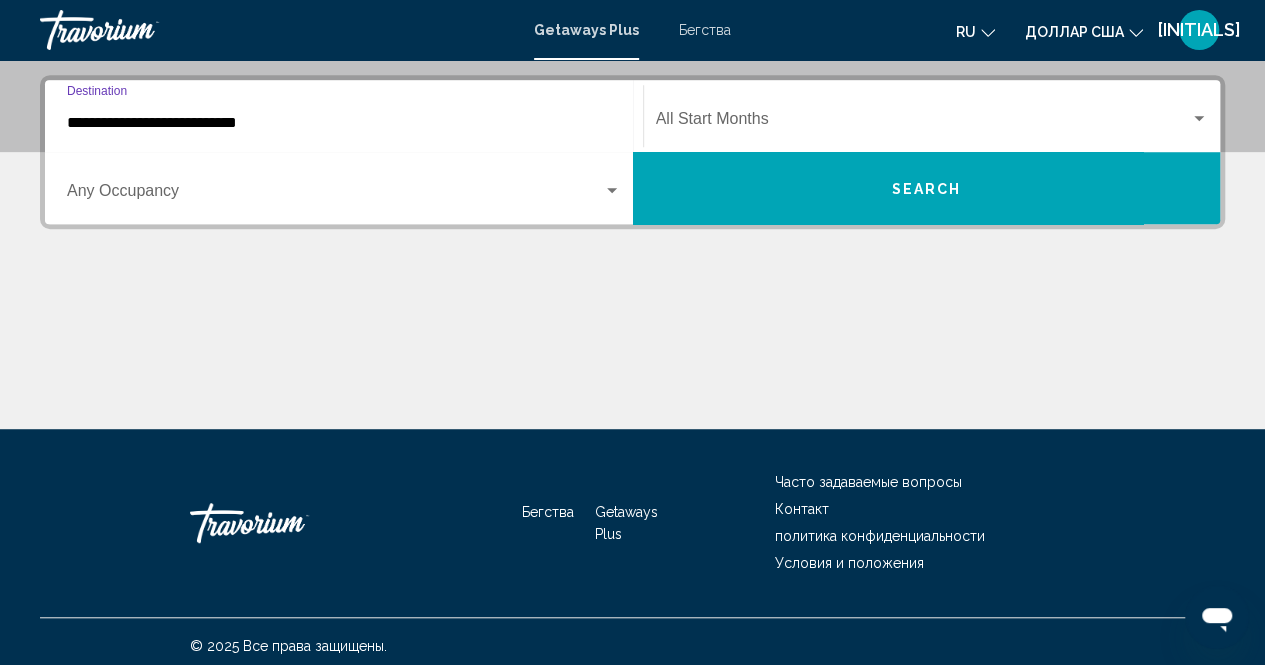 scroll, scrollTop: 456, scrollLeft: 0, axis: vertical 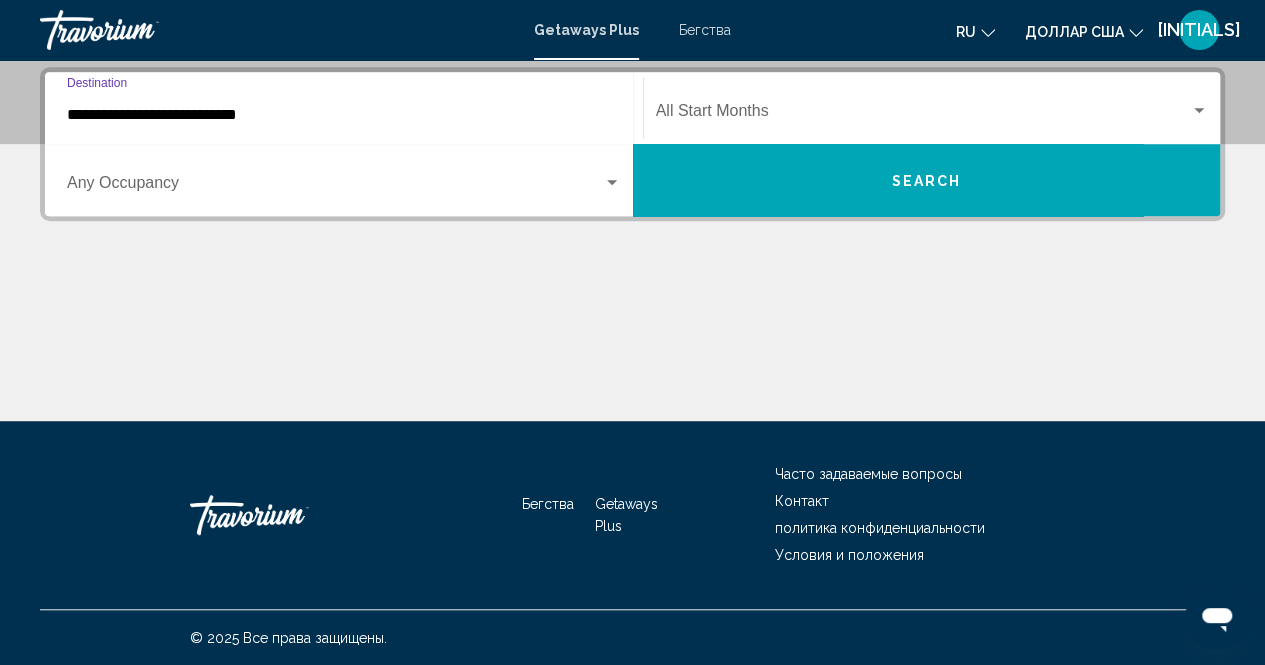 click on "Search" at bounding box center [926, 181] 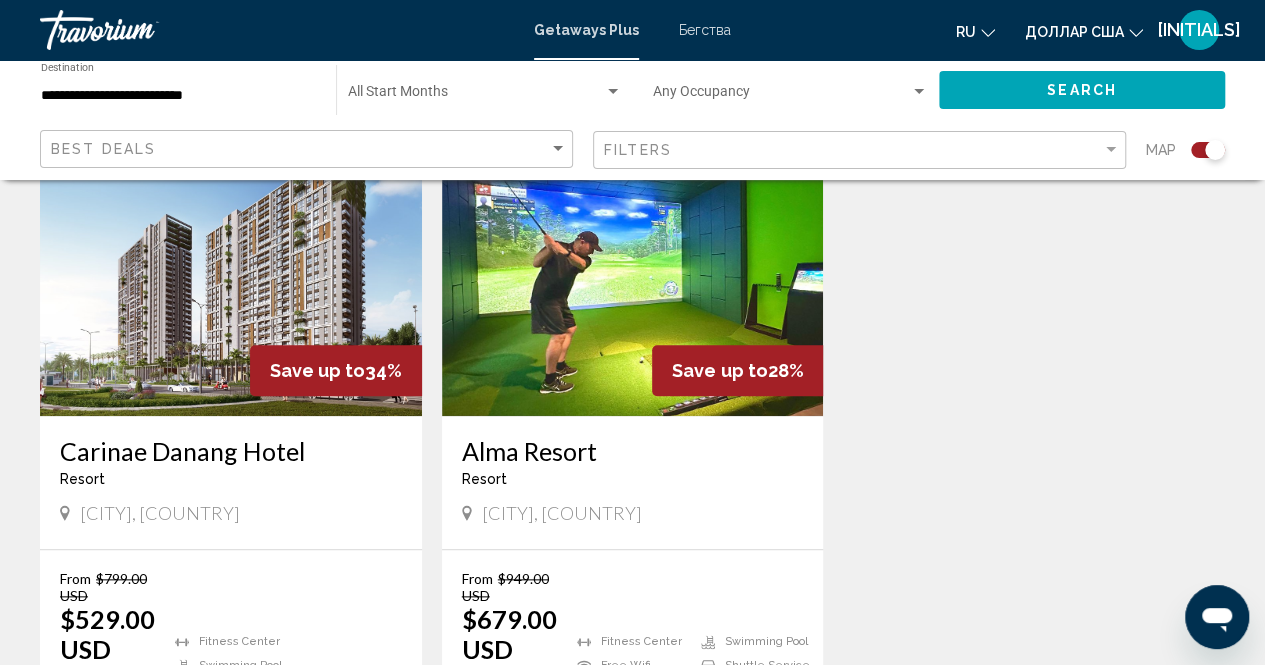 scroll, scrollTop: 800, scrollLeft: 0, axis: vertical 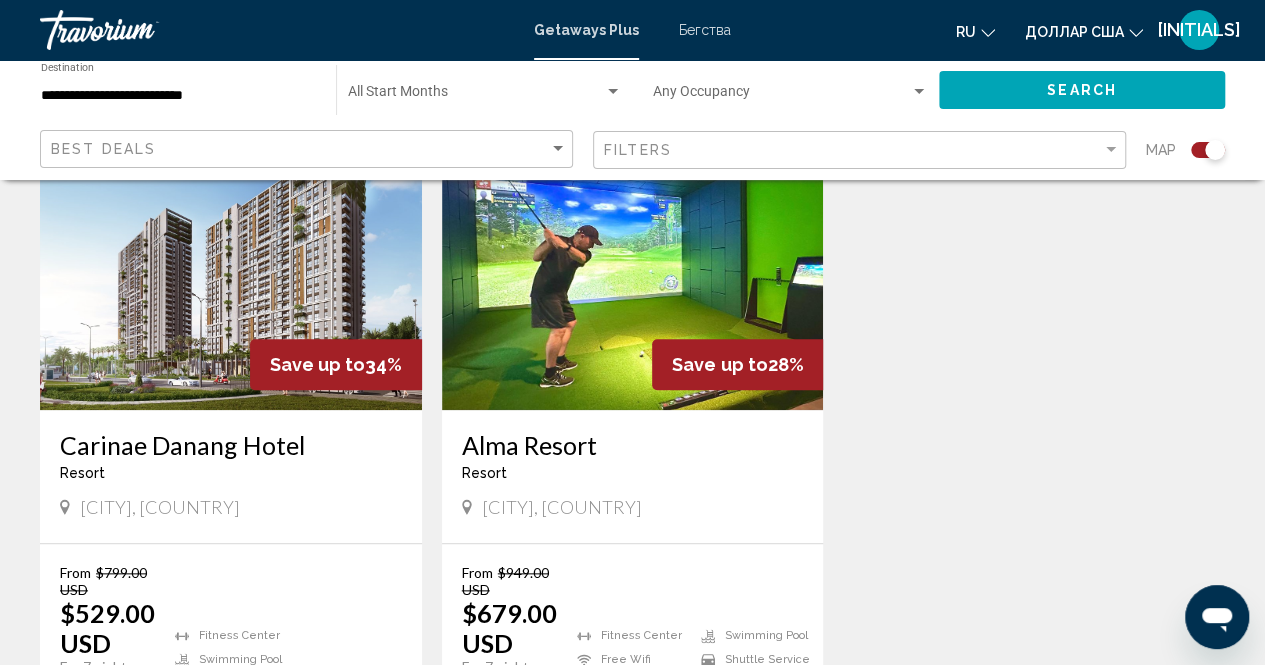 click at bounding box center (633, 250) 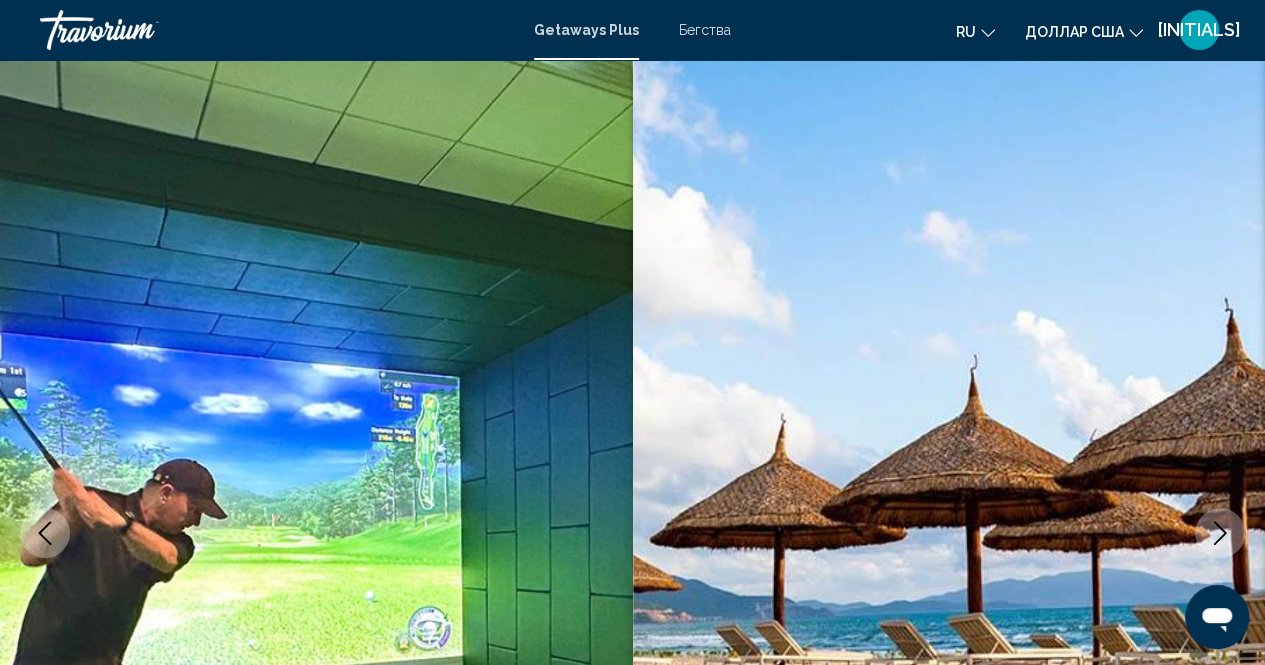scroll, scrollTop: 0, scrollLeft: 0, axis: both 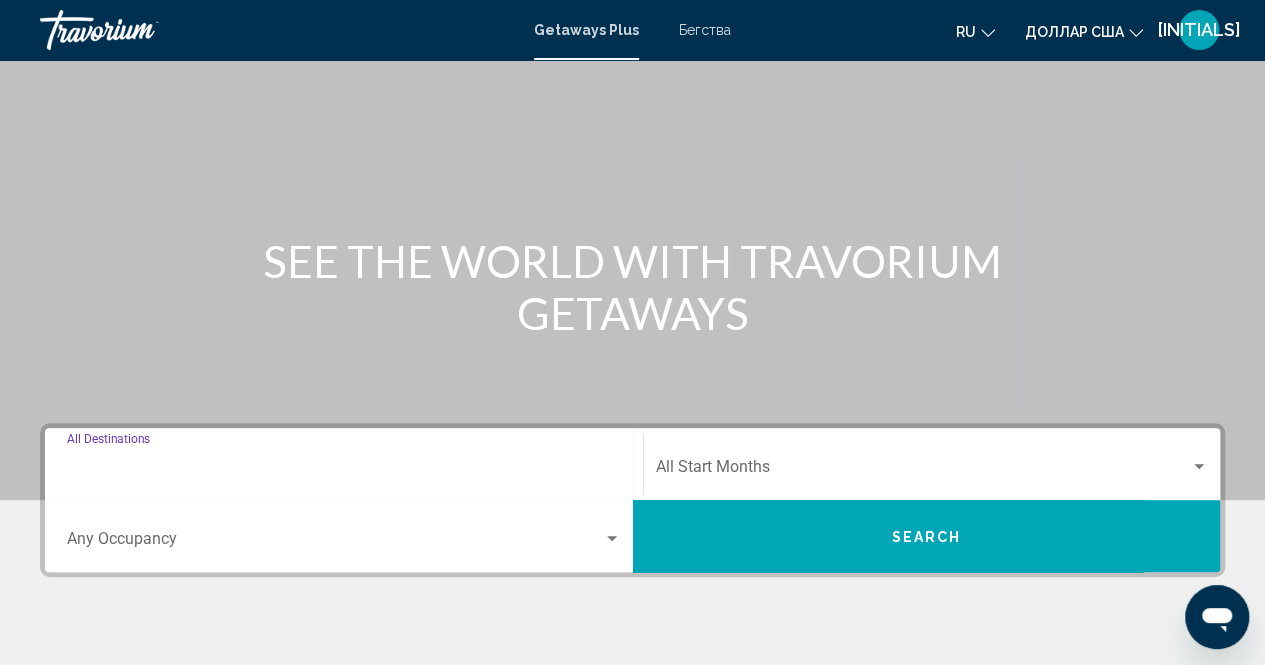 click on "Destination All Destinations" at bounding box center (344, 471) 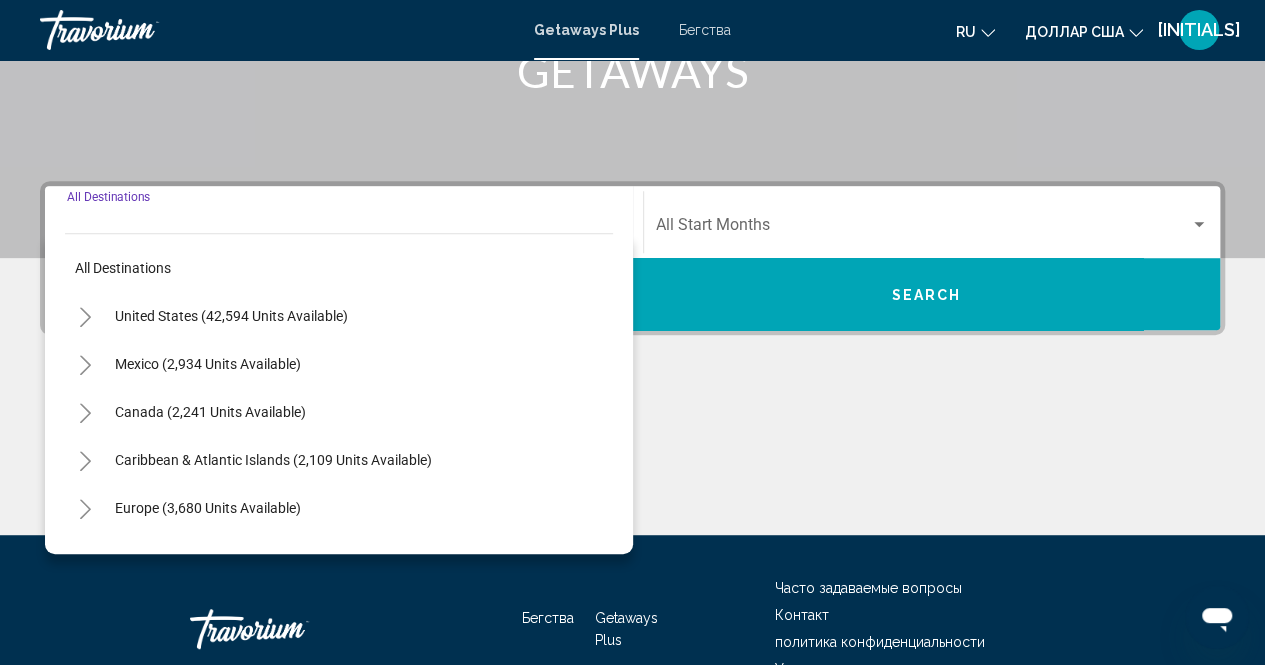 scroll, scrollTop: 456, scrollLeft: 0, axis: vertical 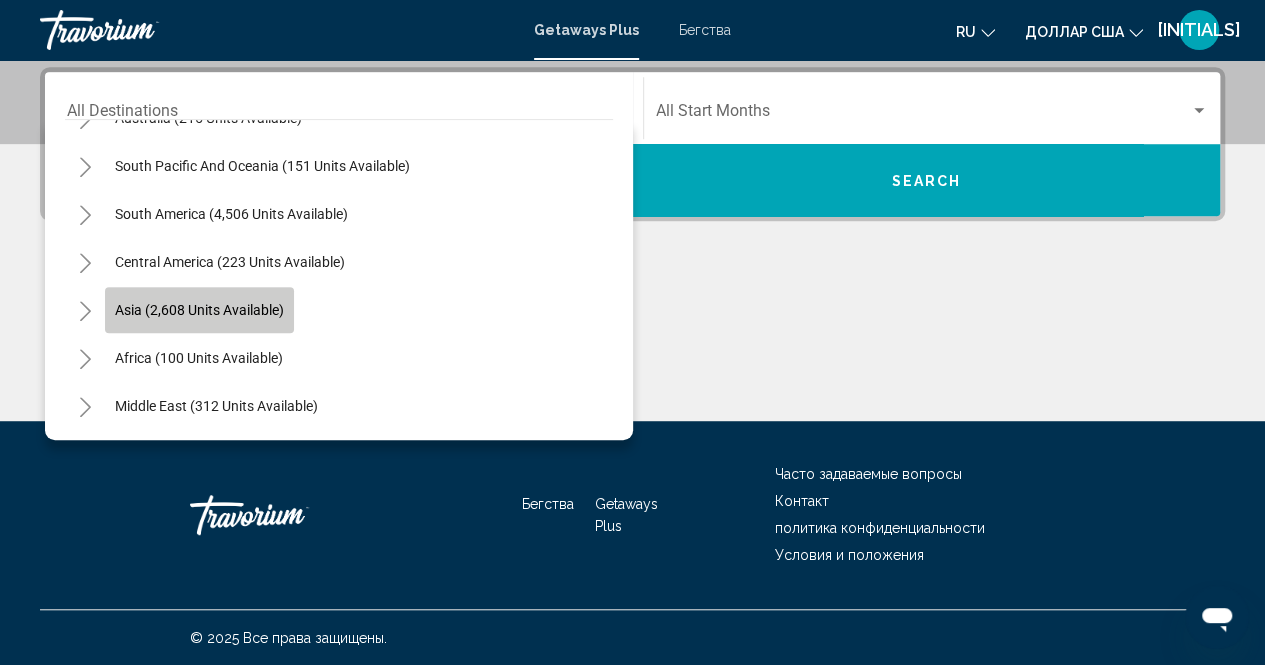 click on "Asia (2,608 units available)" 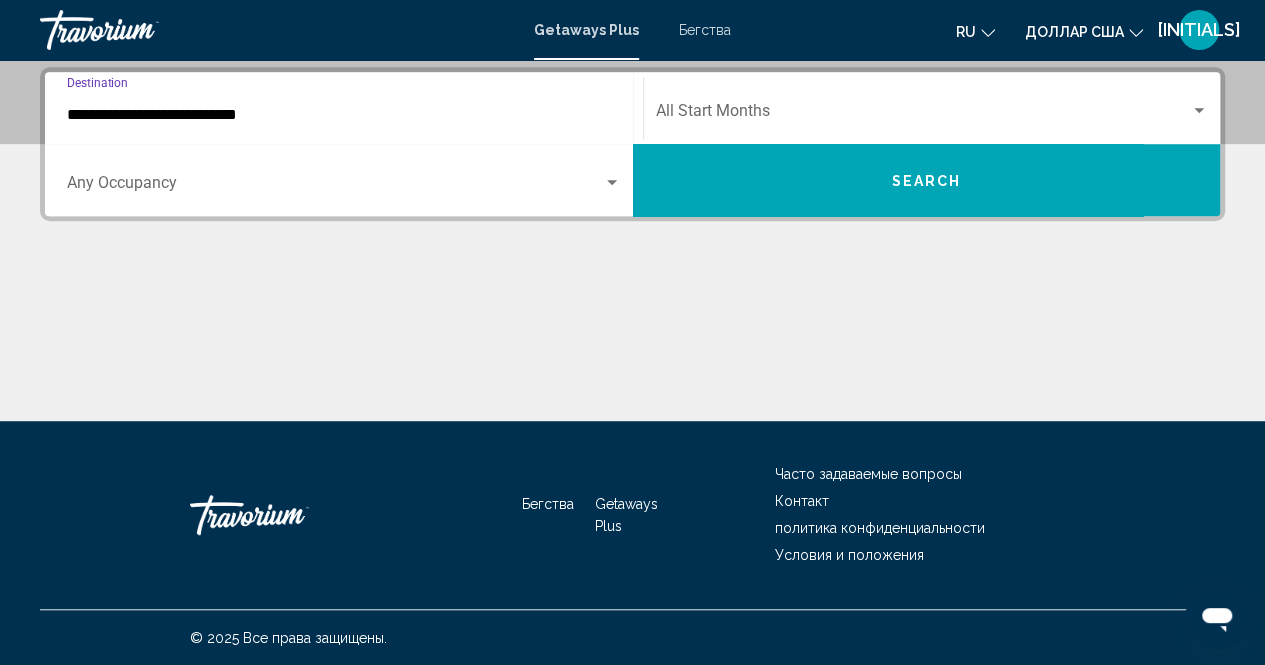 click on "**********" at bounding box center [344, 115] 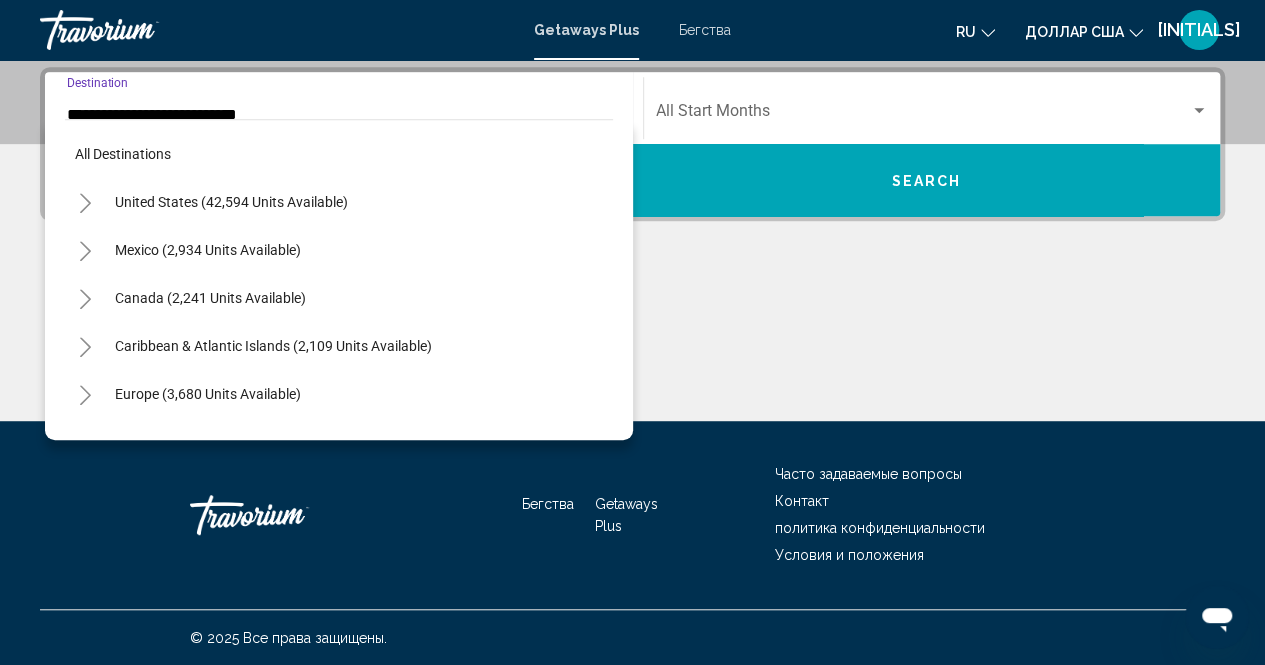 scroll, scrollTop: 397, scrollLeft: 0, axis: vertical 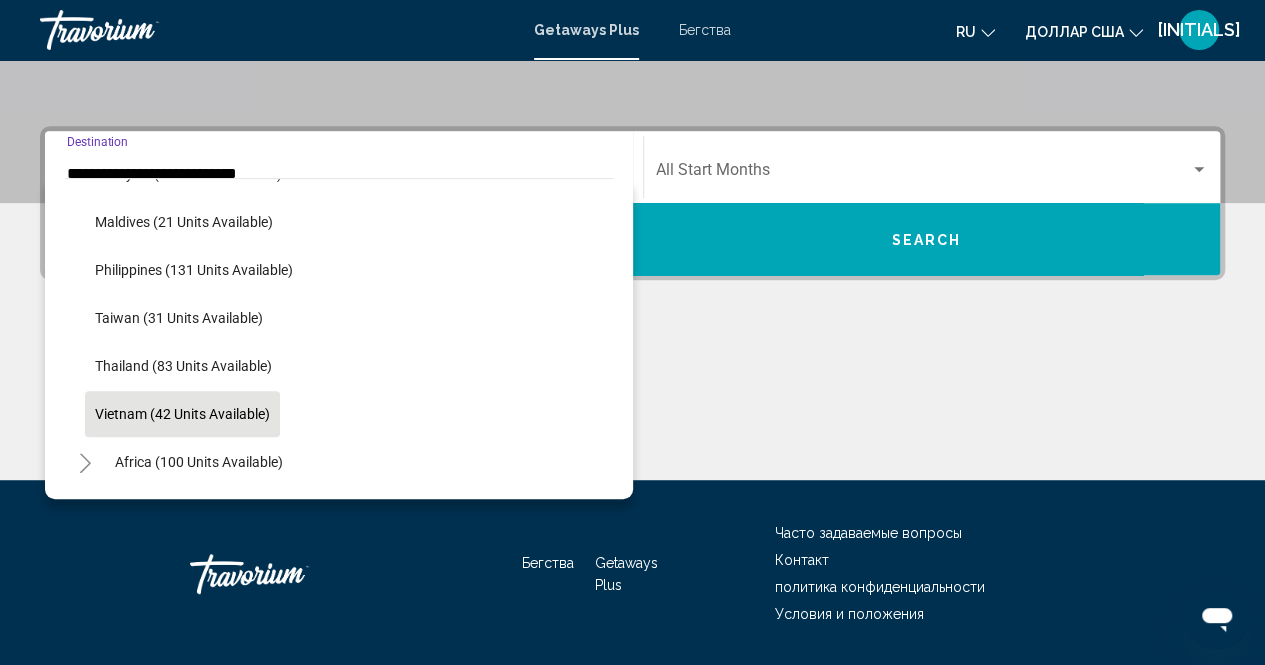 click on "Vietnam (42 units available)" 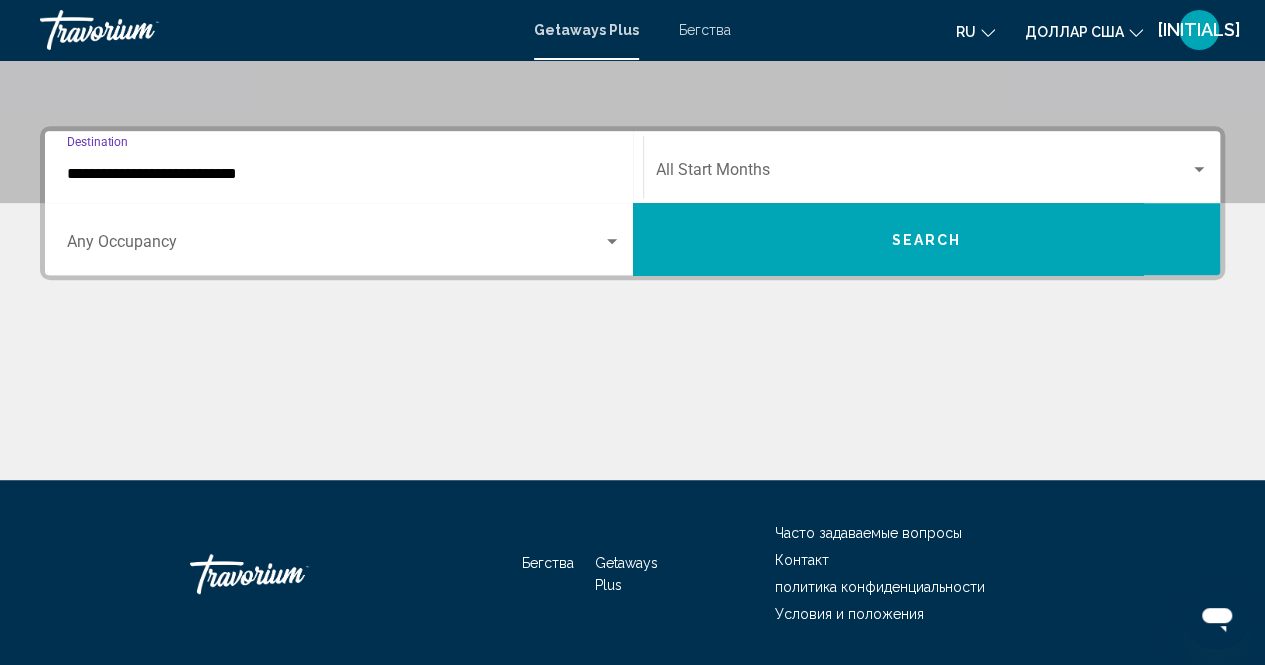 scroll, scrollTop: 456, scrollLeft: 0, axis: vertical 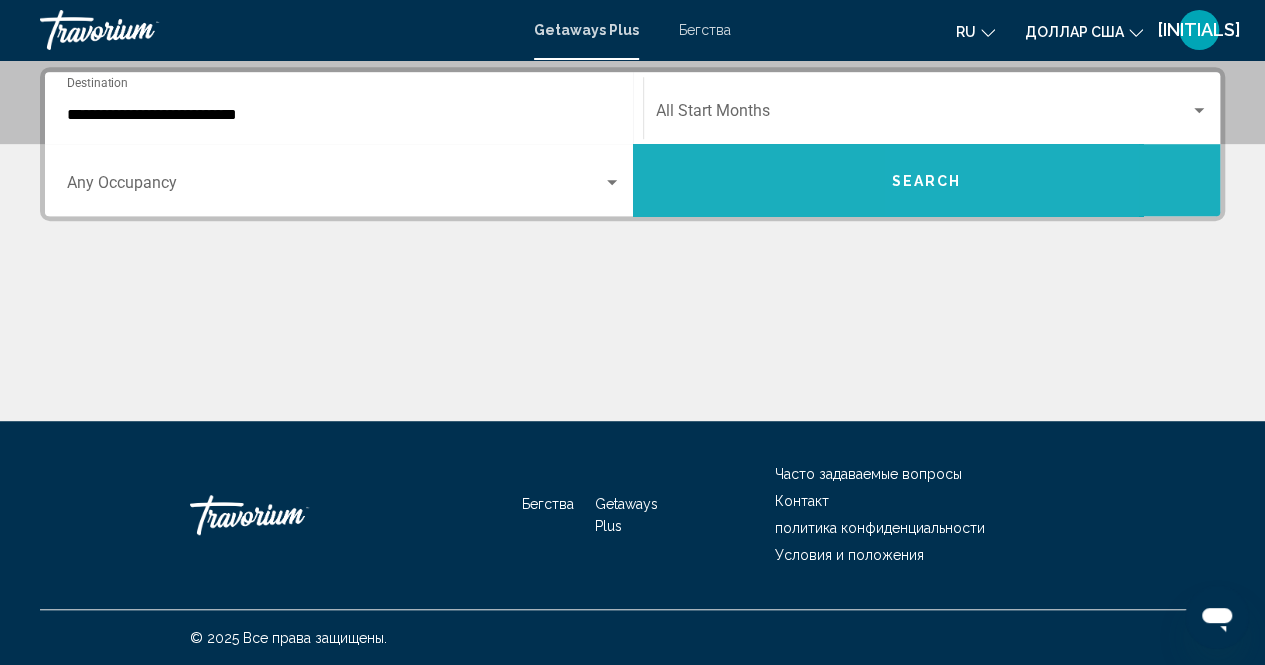 click on "Search" at bounding box center (926, 181) 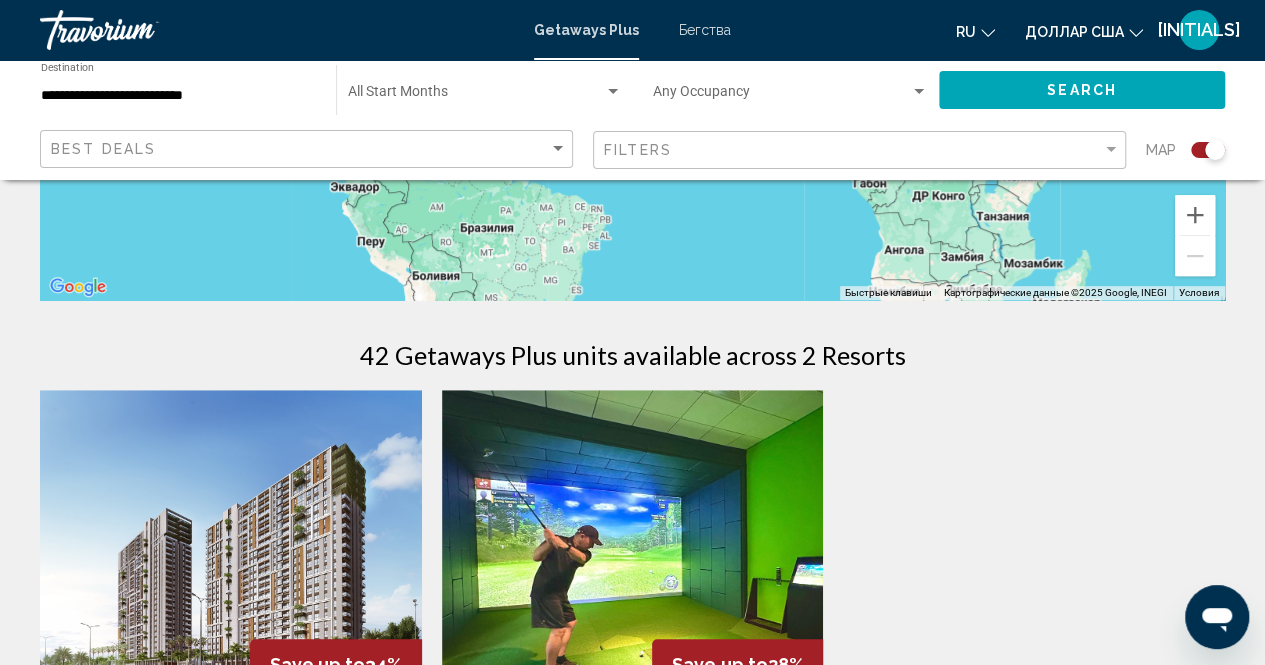 scroll, scrollTop: 600, scrollLeft: 0, axis: vertical 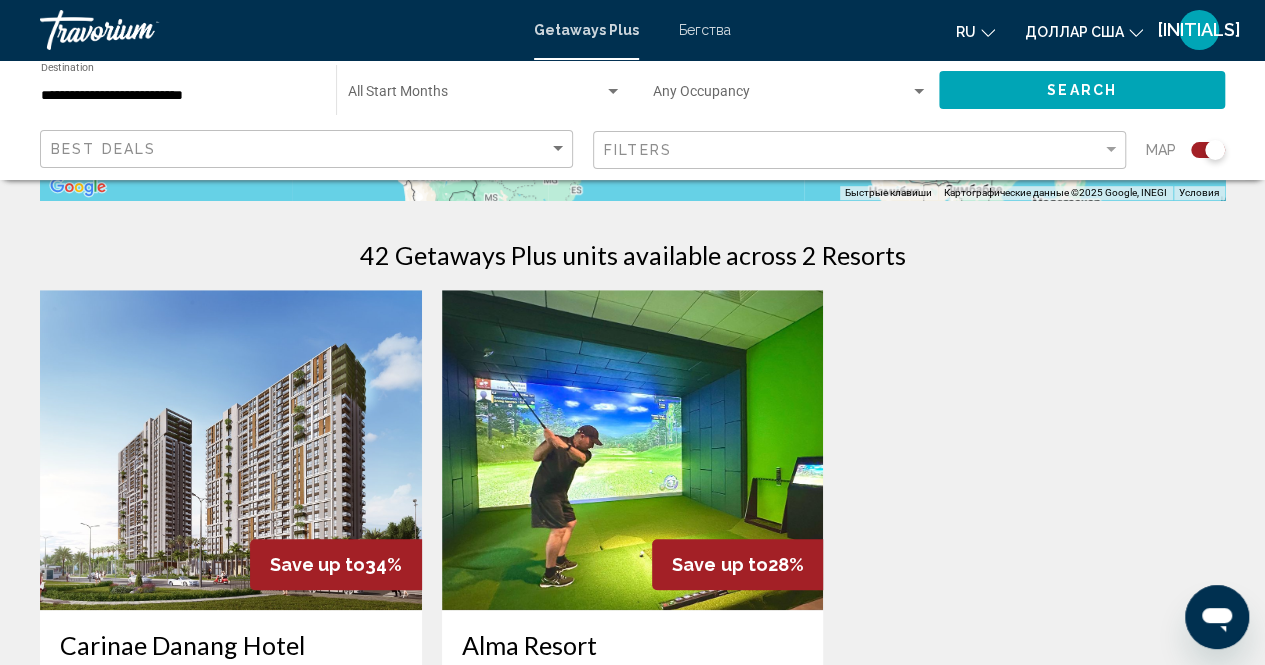 click at bounding box center (633, 450) 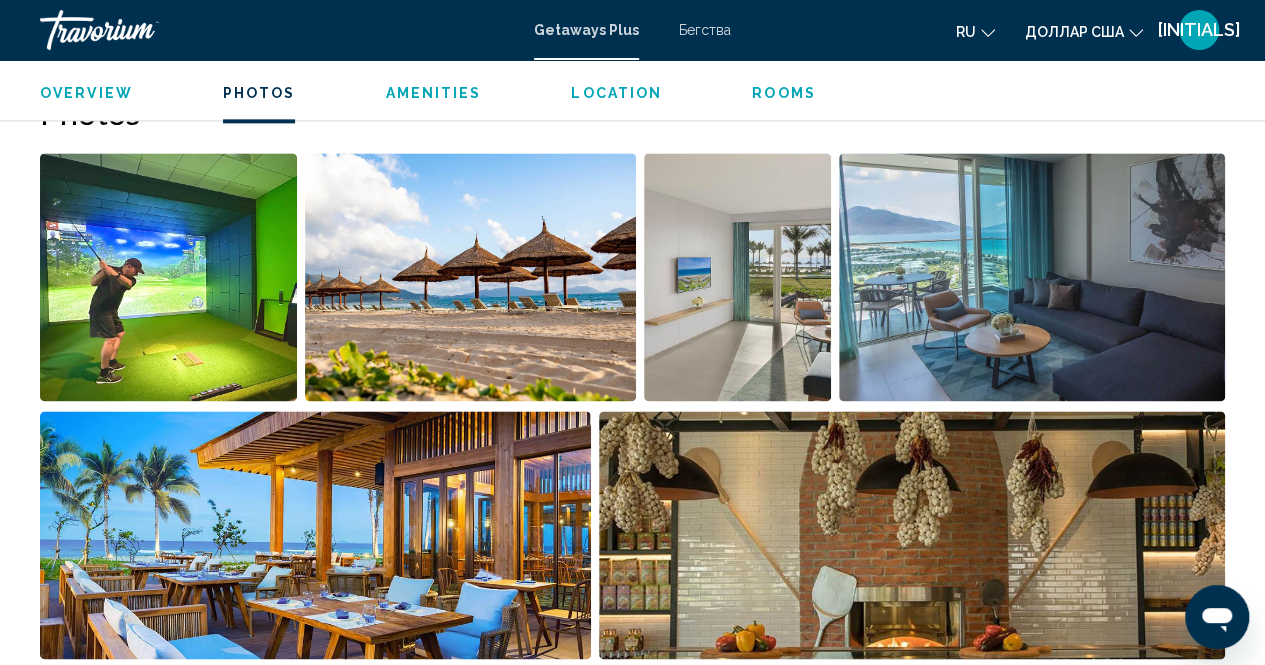 scroll, scrollTop: 702, scrollLeft: 0, axis: vertical 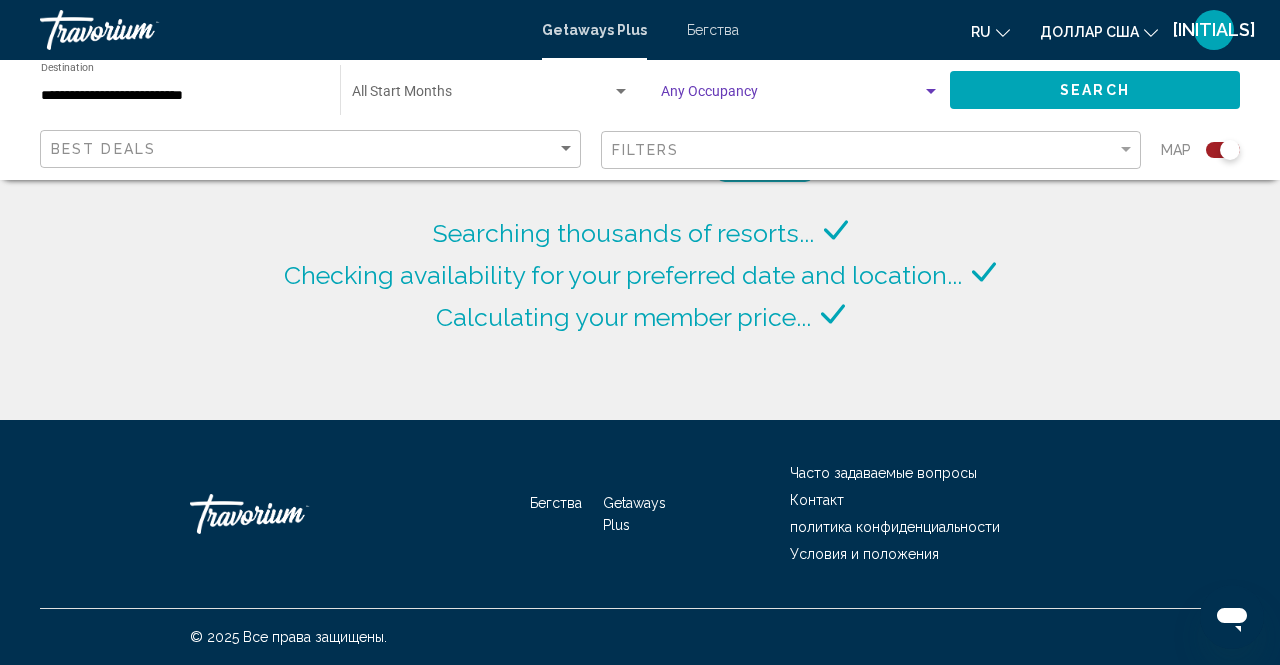 click at bounding box center [931, 92] 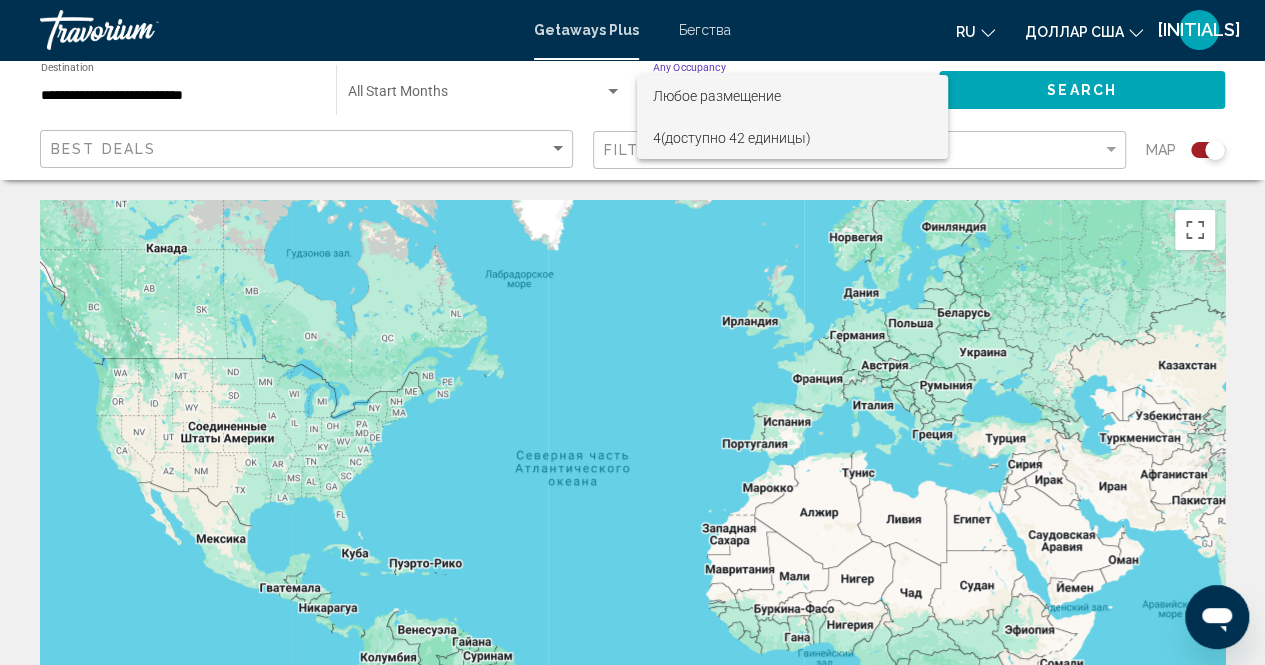 scroll, scrollTop: 100, scrollLeft: 0, axis: vertical 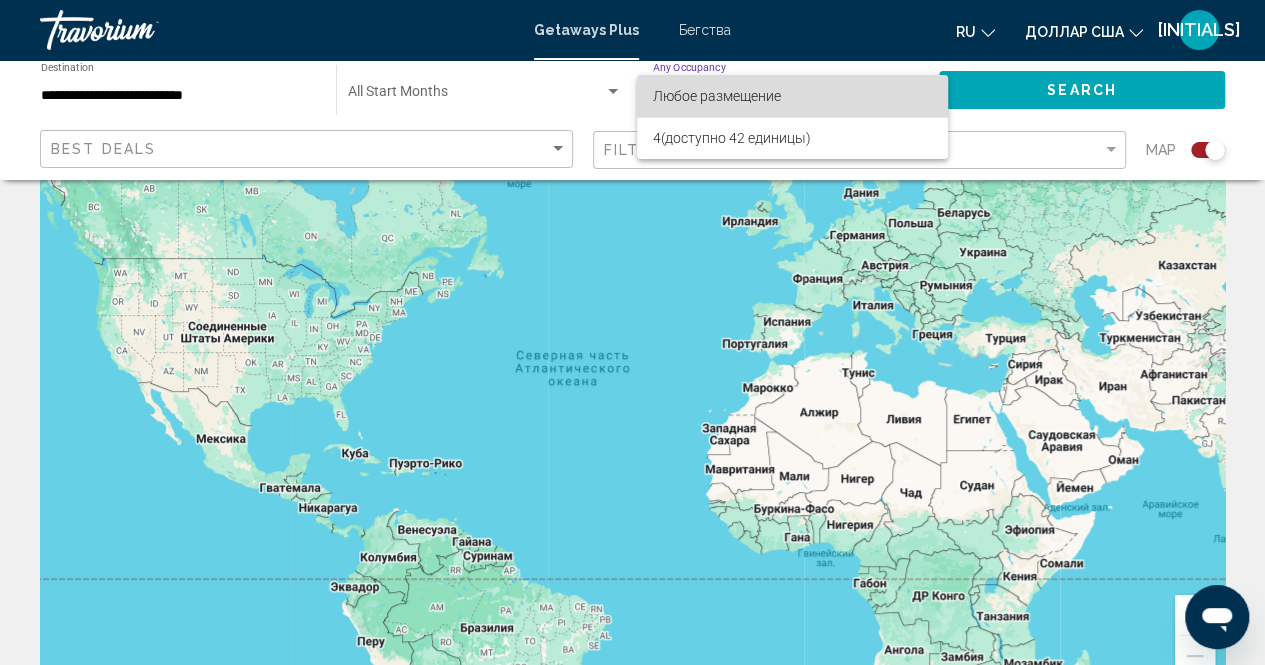 click on "Любое размещение" at bounding box center [792, 96] 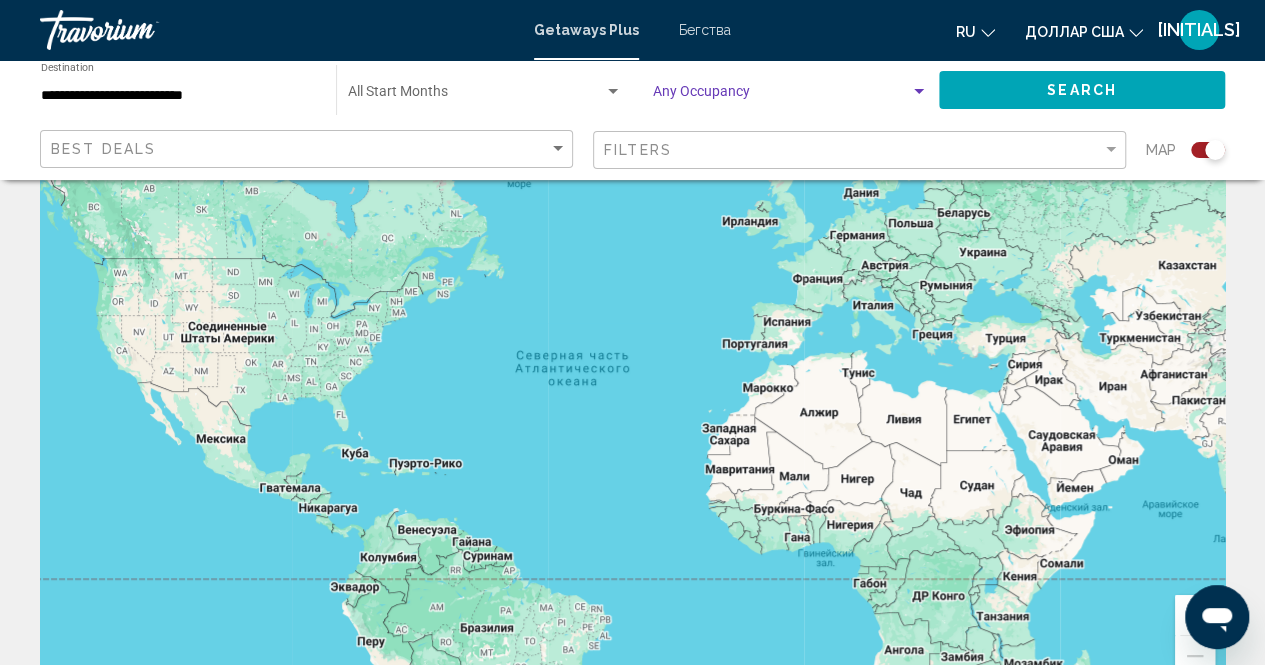 click at bounding box center (919, 92) 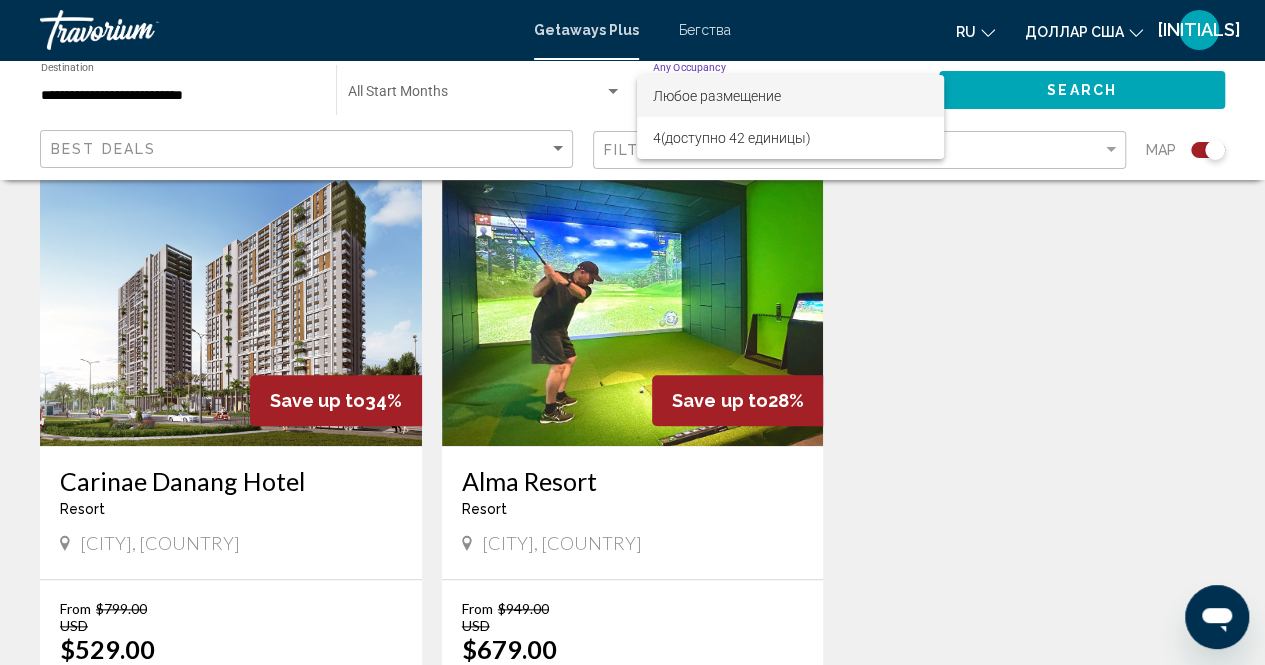 scroll, scrollTop: 741, scrollLeft: 0, axis: vertical 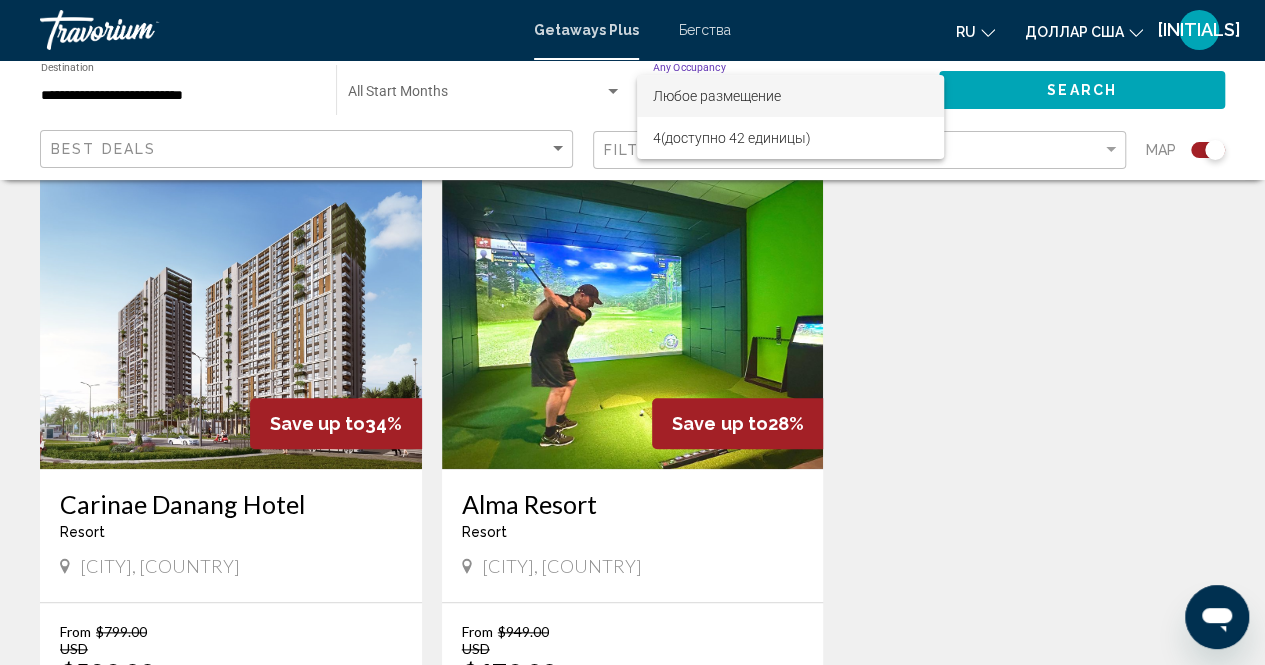 click at bounding box center [632, 332] 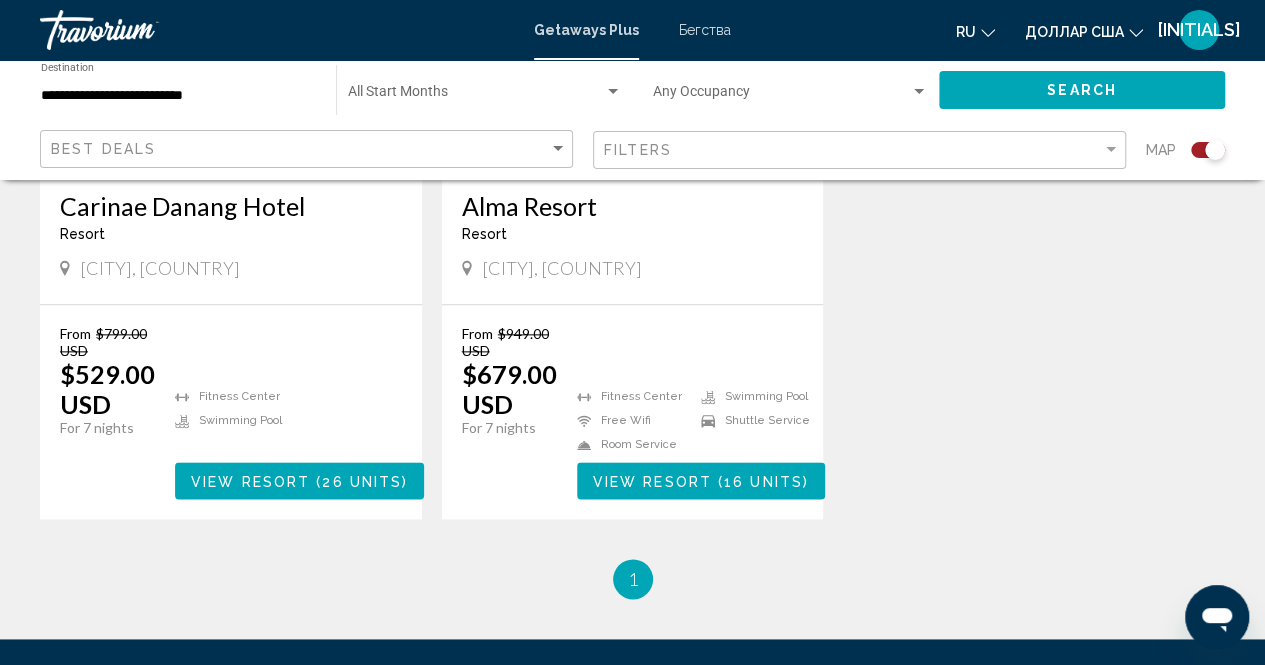 scroll, scrollTop: 1041, scrollLeft: 0, axis: vertical 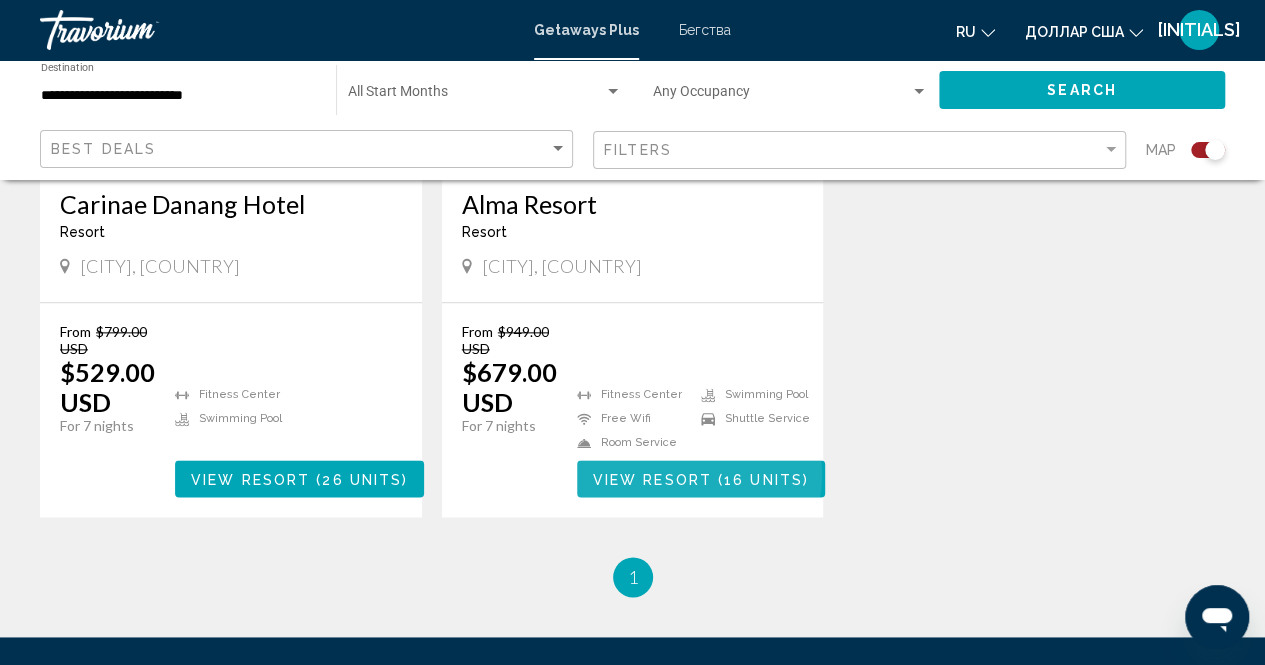 click on "View Resort" at bounding box center (652, 479) 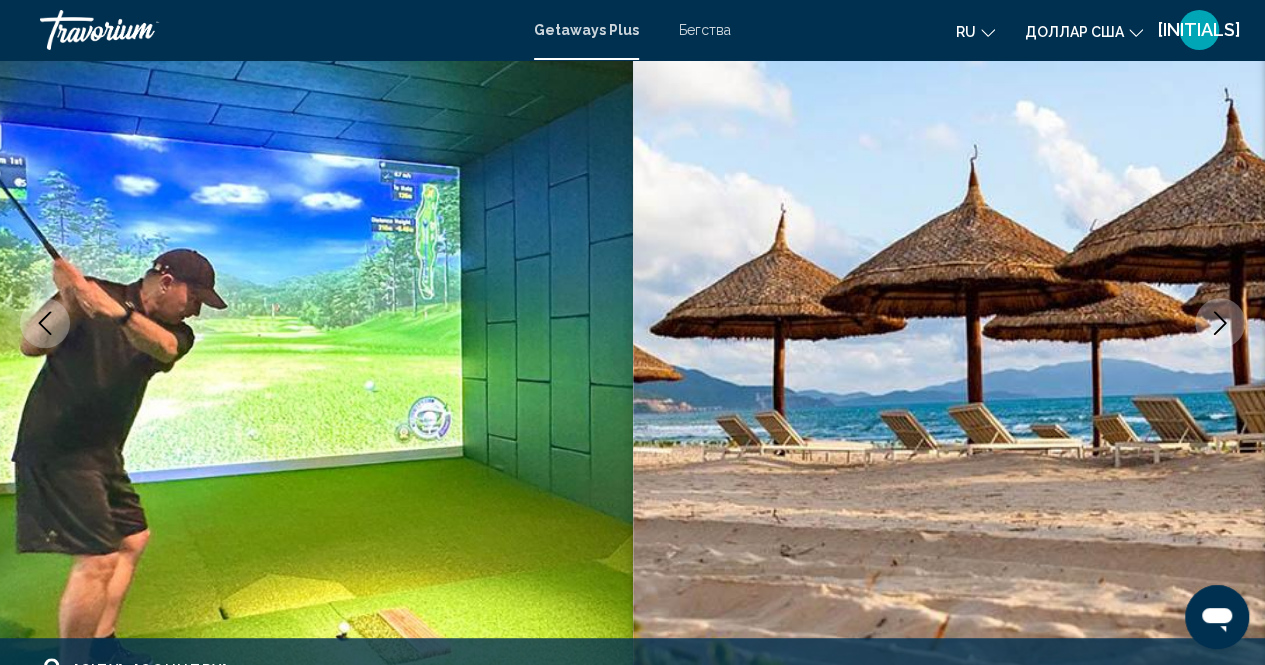 scroll, scrollTop: 200, scrollLeft: 0, axis: vertical 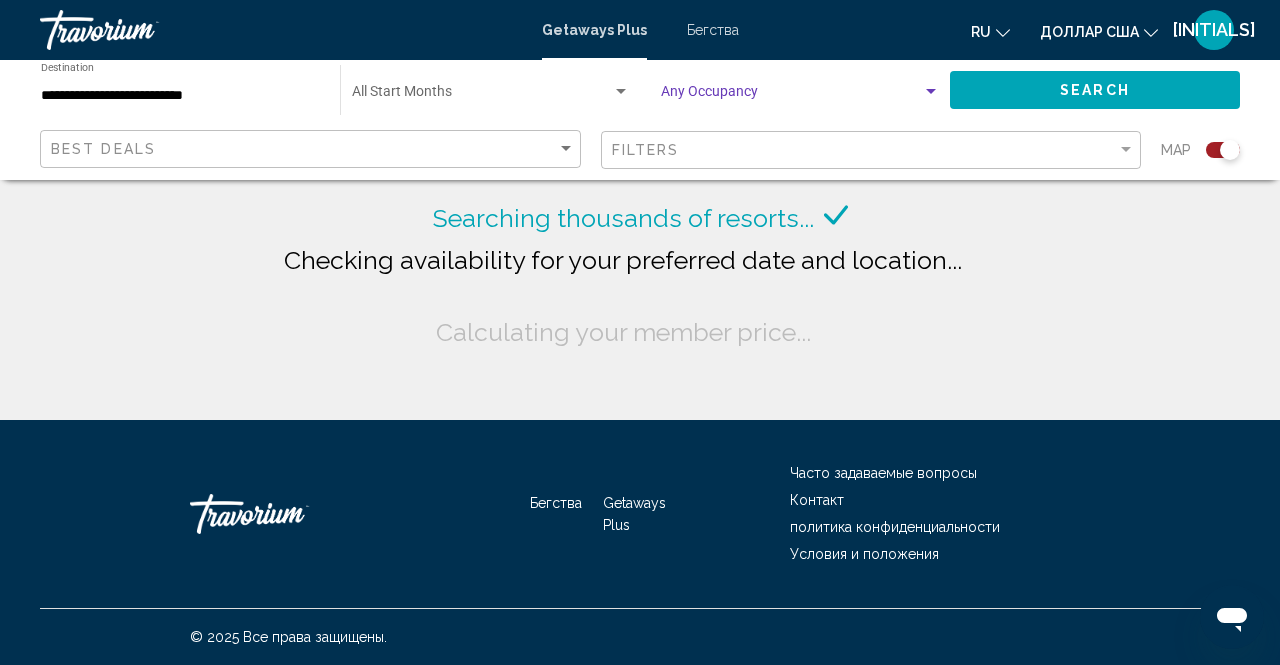 click at bounding box center (931, 91) 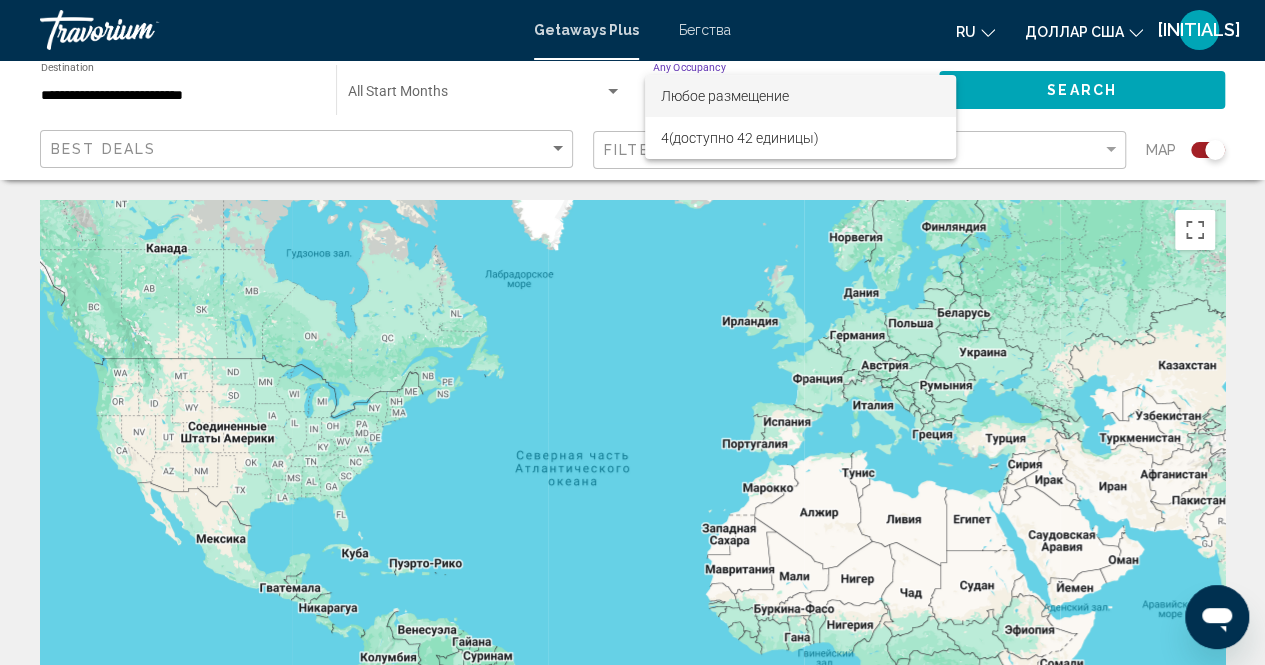 click at bounding box center (632, 332) 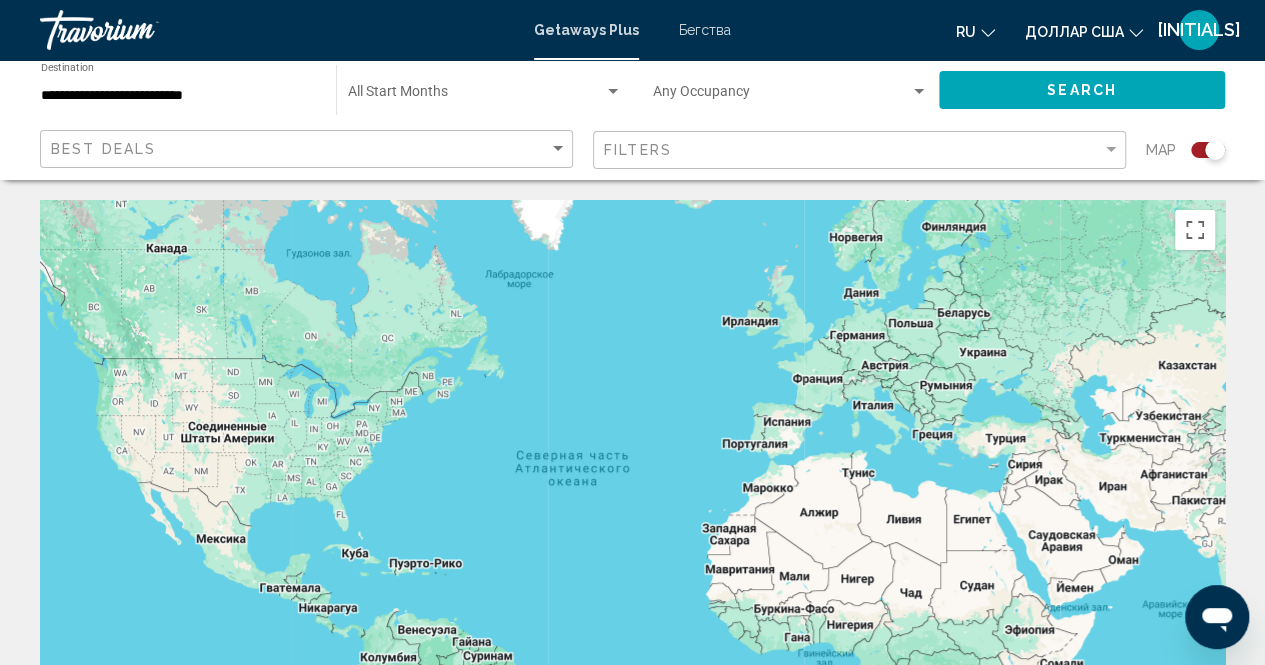 click on "Бегства" at bounding box center (705, 30) 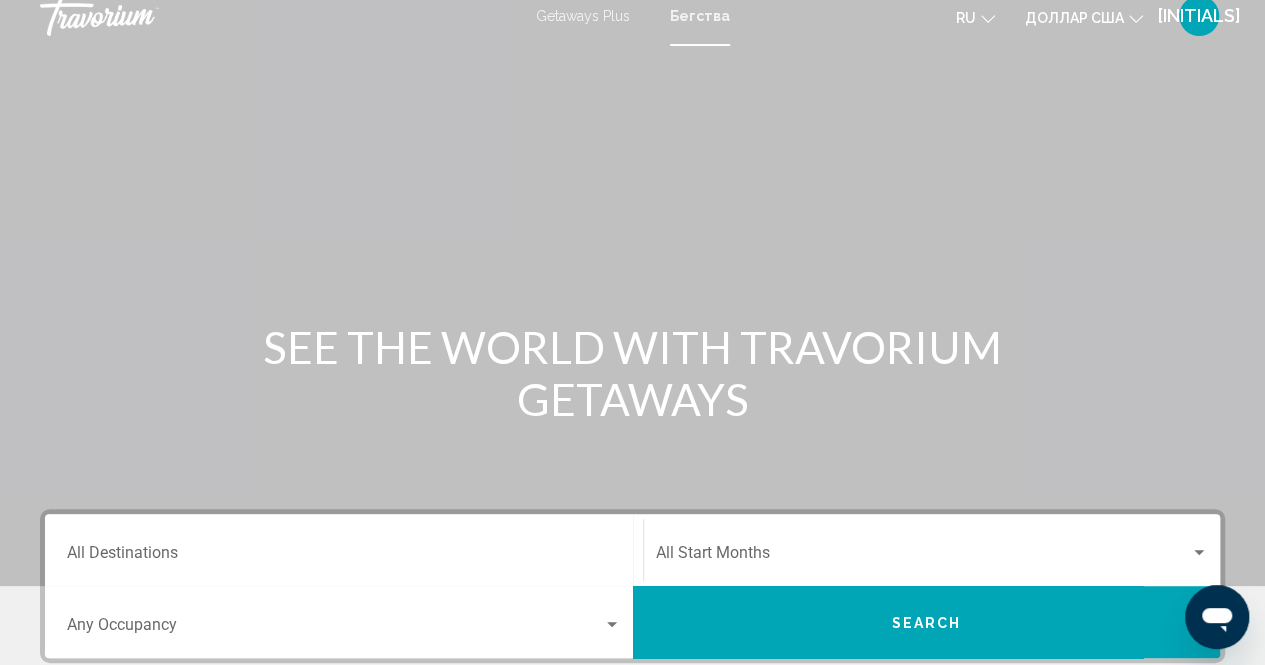 scroll, scrollTop: 100, scrollLeft: 0, axis: vertical 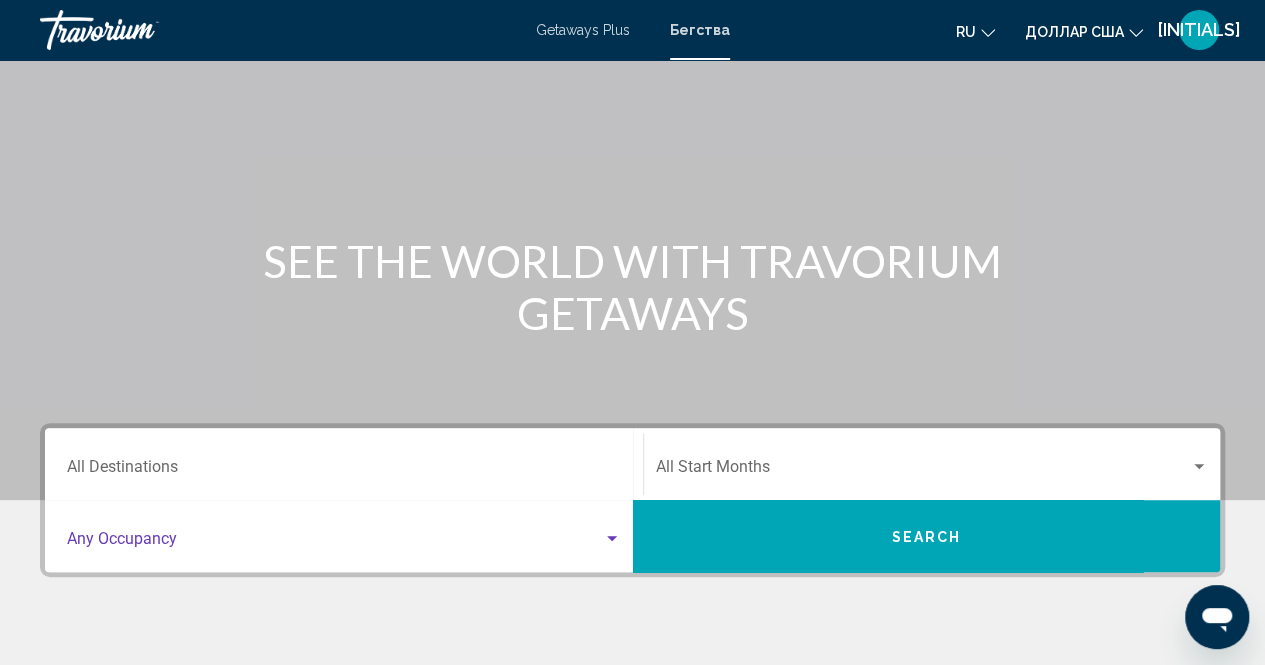 click at bounding box center [612, 539] 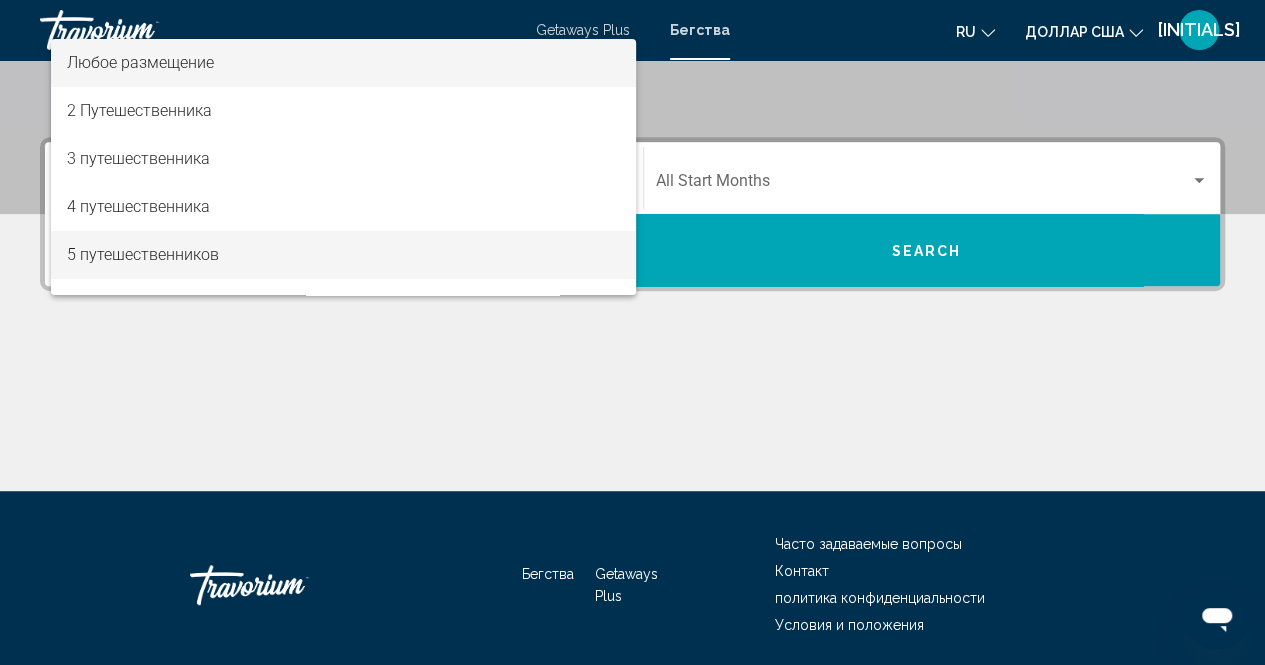 scroll, scrollTop: 356, scrollLeft: 0, axis: vertical 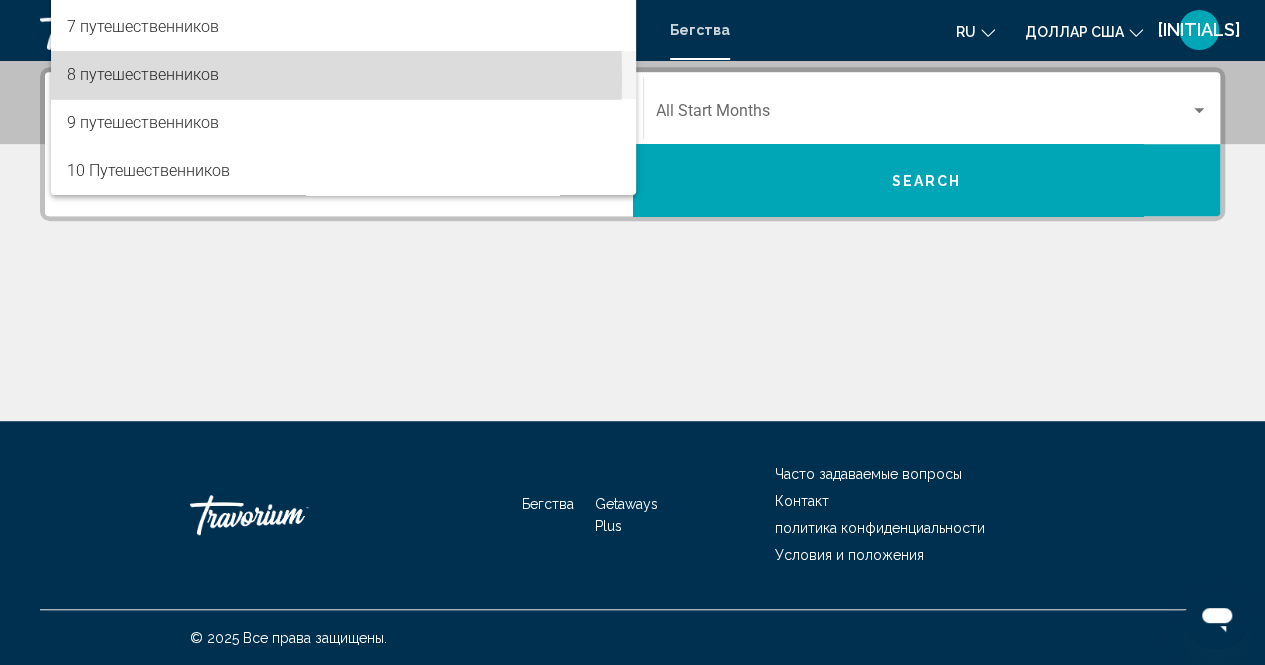 click on "8 путешественников" at bounding box center (143, 74) 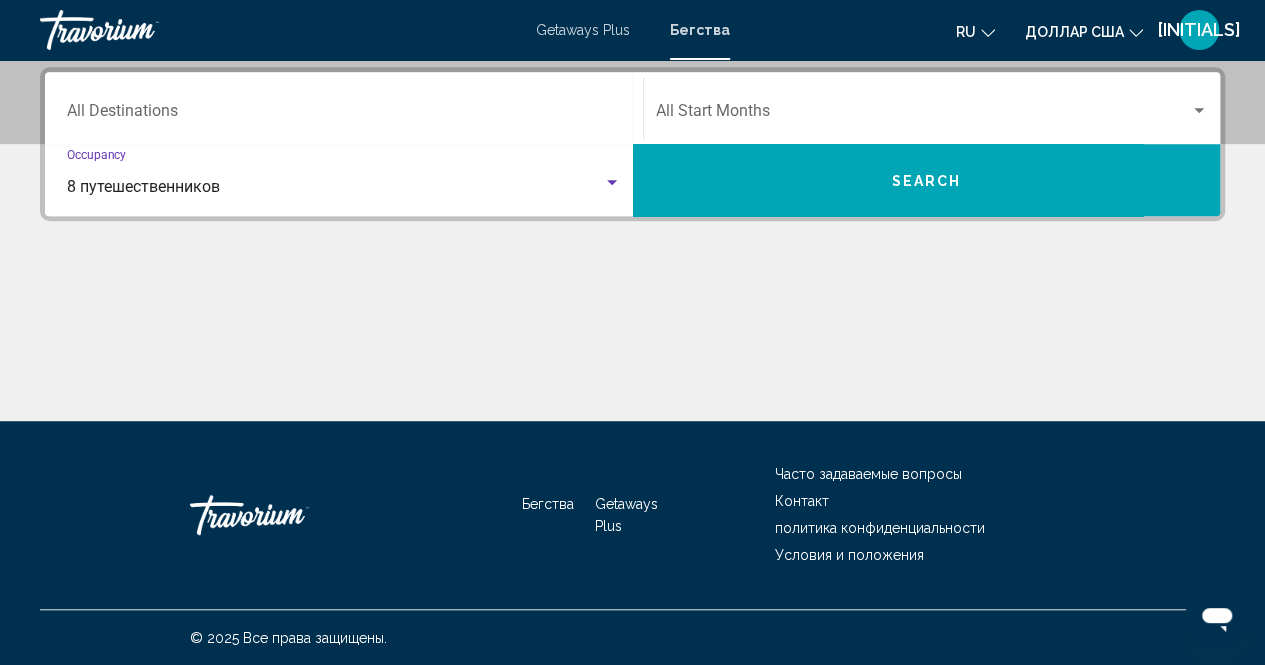 click on "Search" at bounding box center (927, 180) 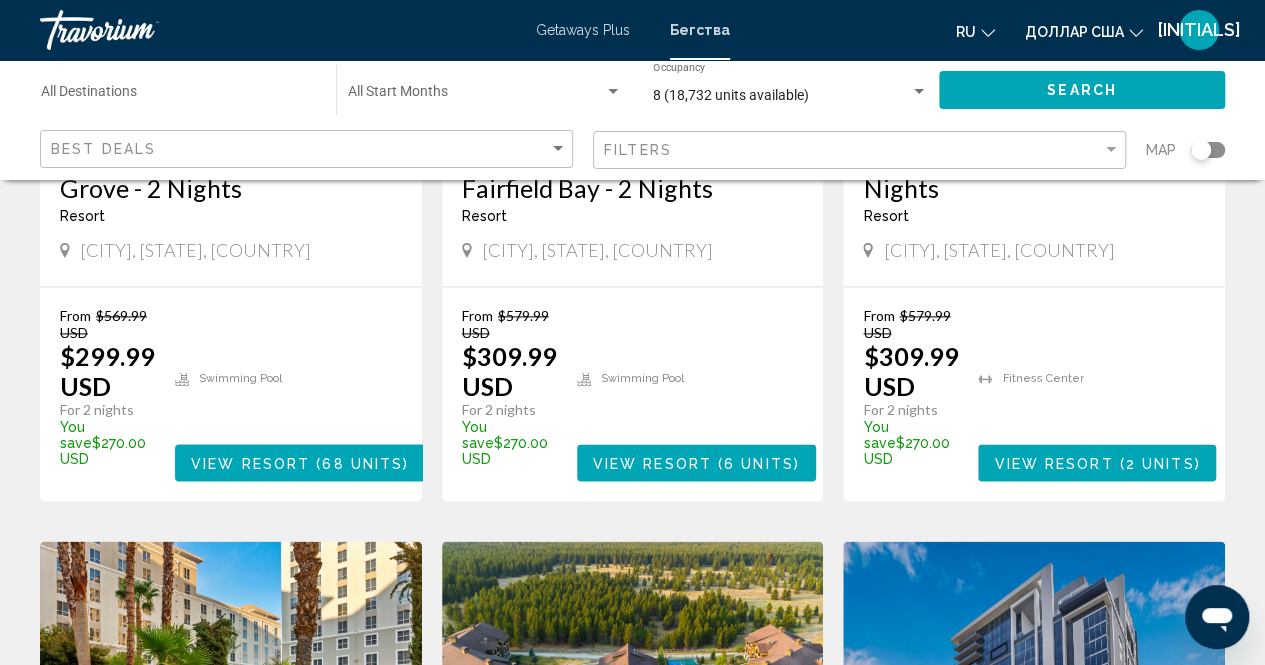 scroll, scrollTop: 1200, scrollLeft: 0, axis: vertical 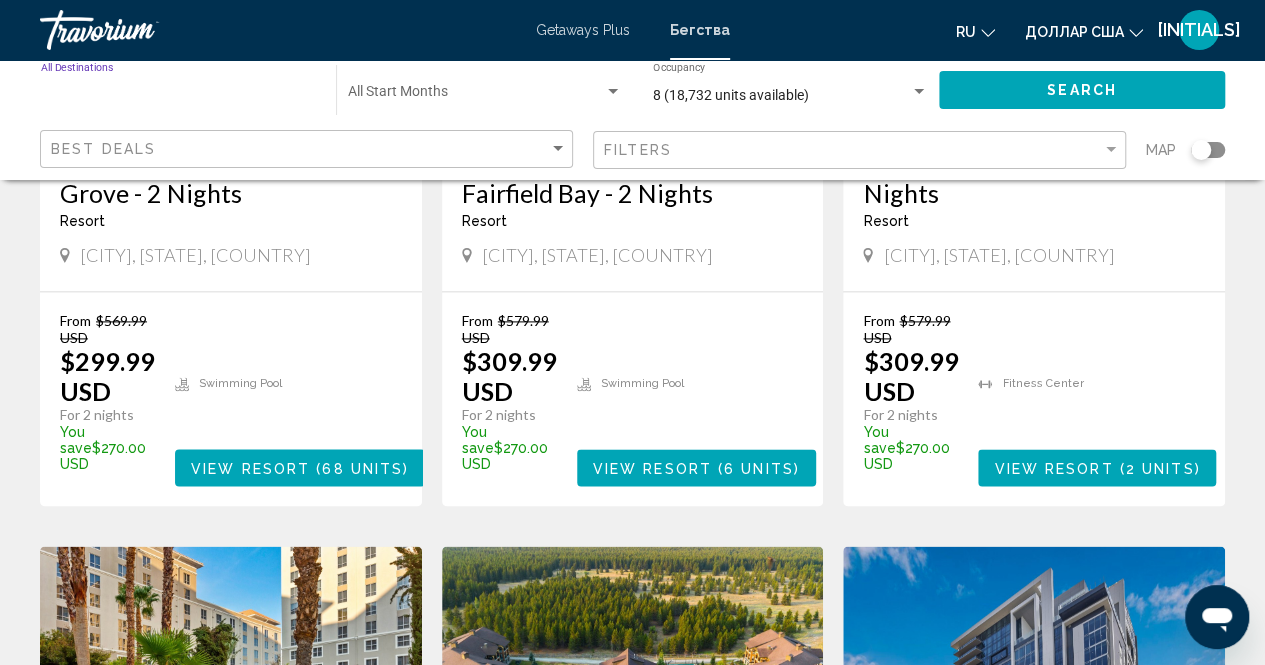 click on "Destination All Destinations" at bounding box center (178, 96) 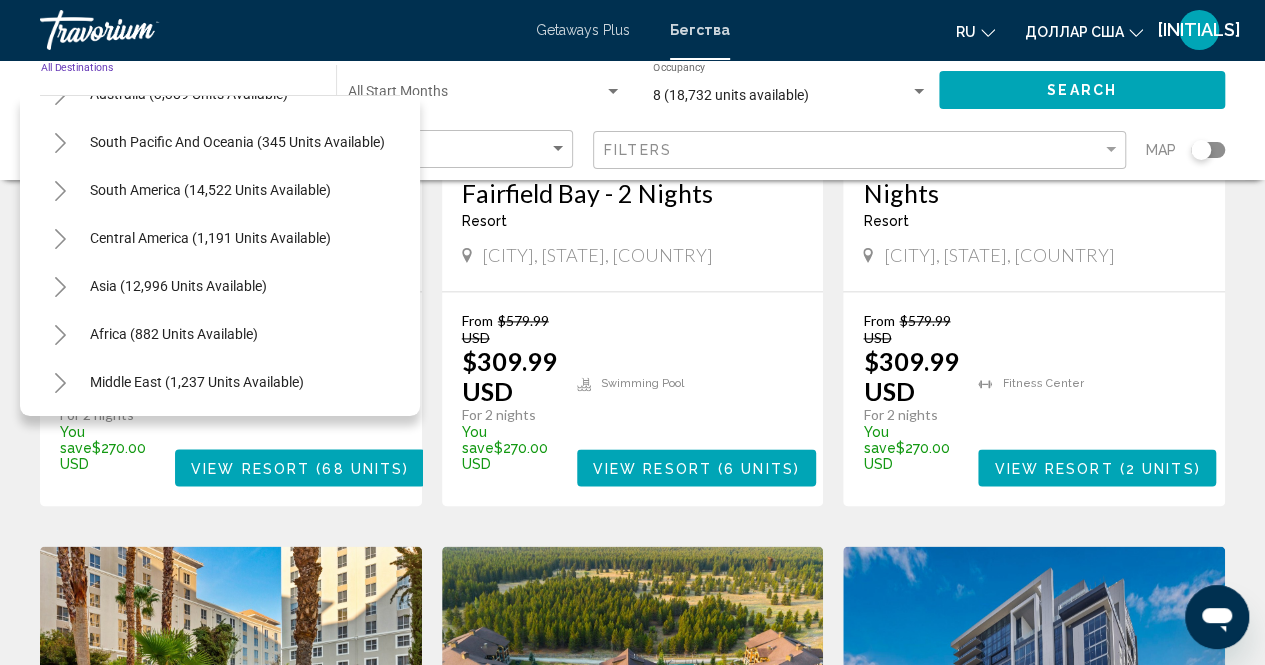 scroll, scrollTop: 339, scrollLeft: 0, axis: vertical 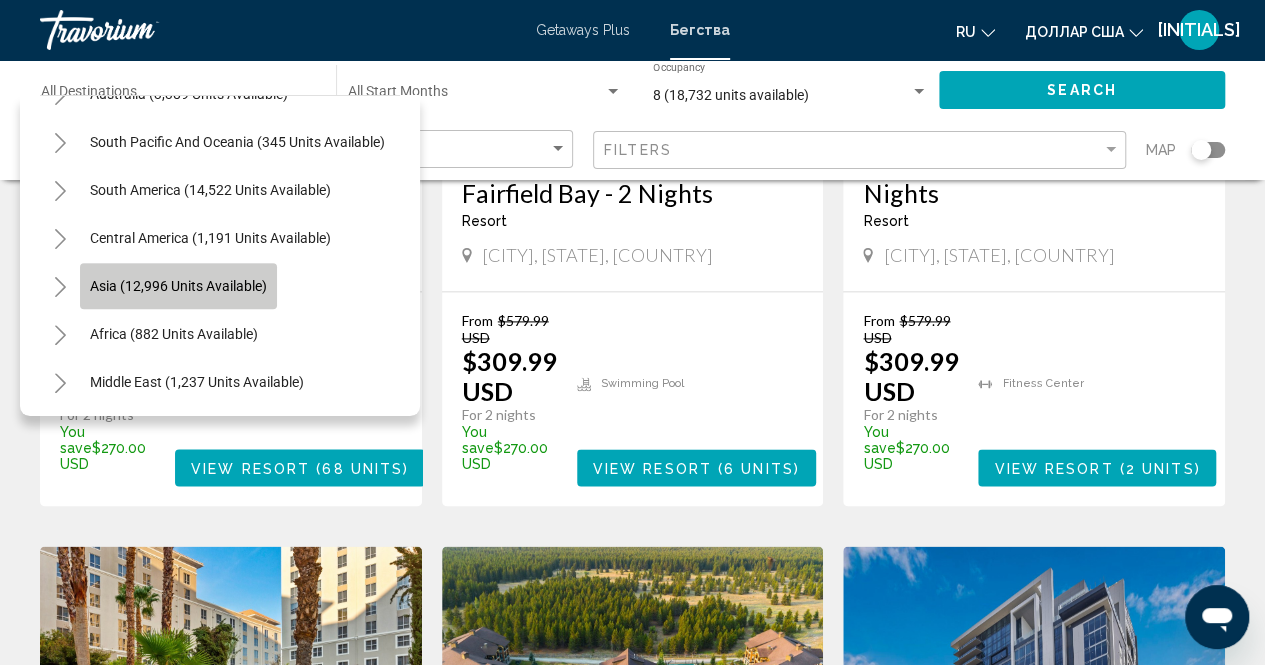 click on "Asia (12,996 units available)" 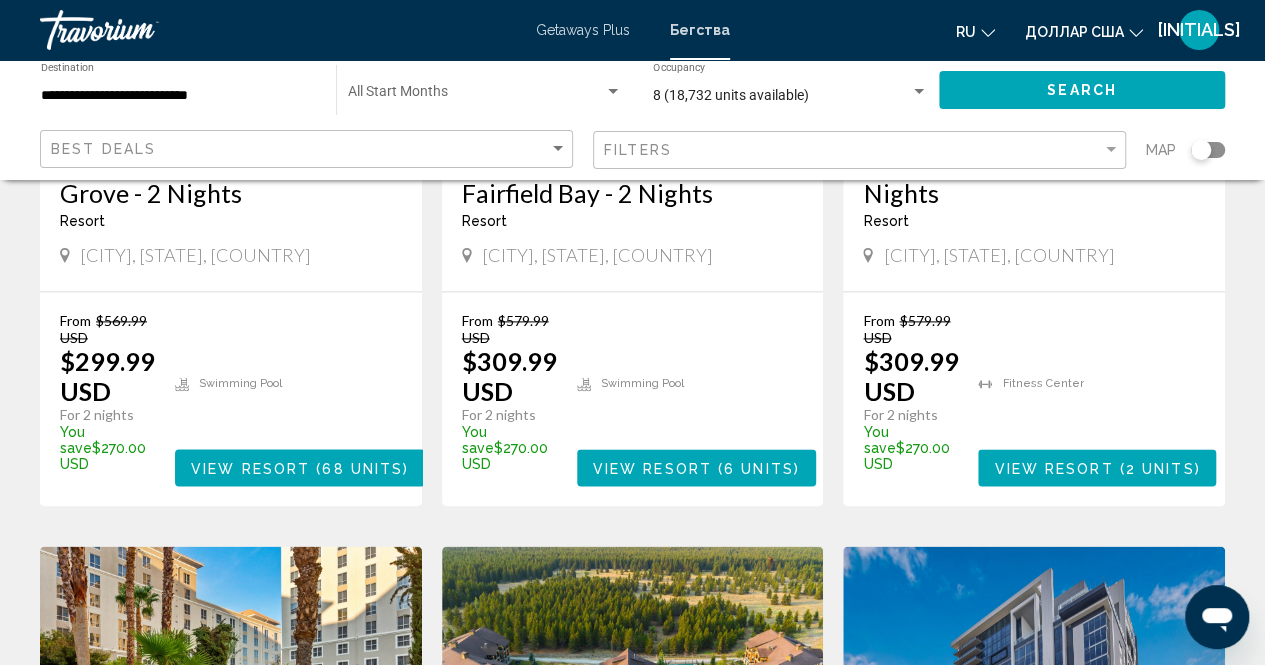 click on "**********" 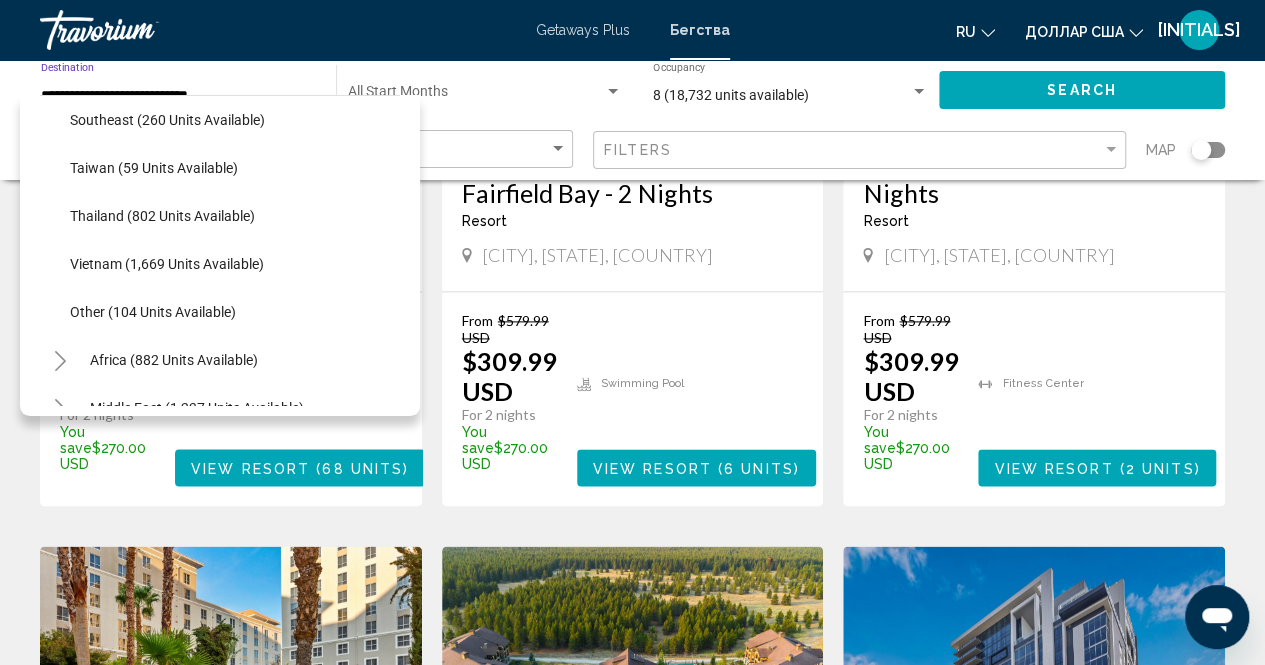 scroll, scrollTop: 1059, scrollLeft: 0, axis: vertical 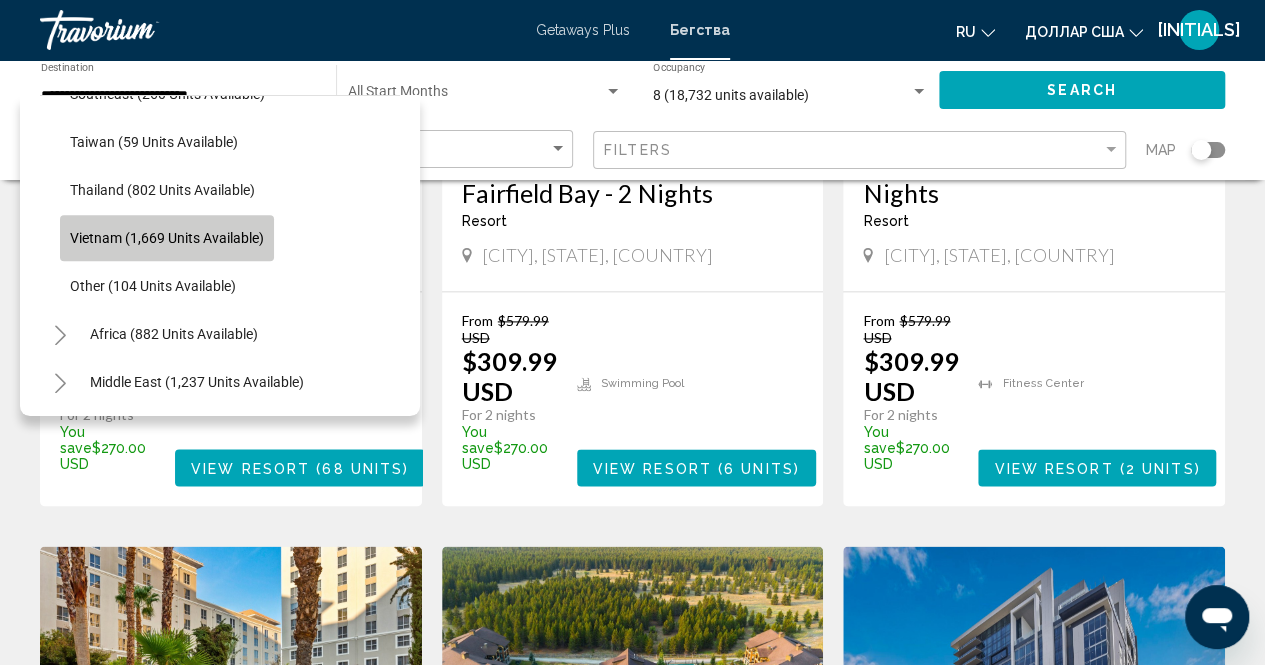 click on "Vietnam (1,669 units available)" 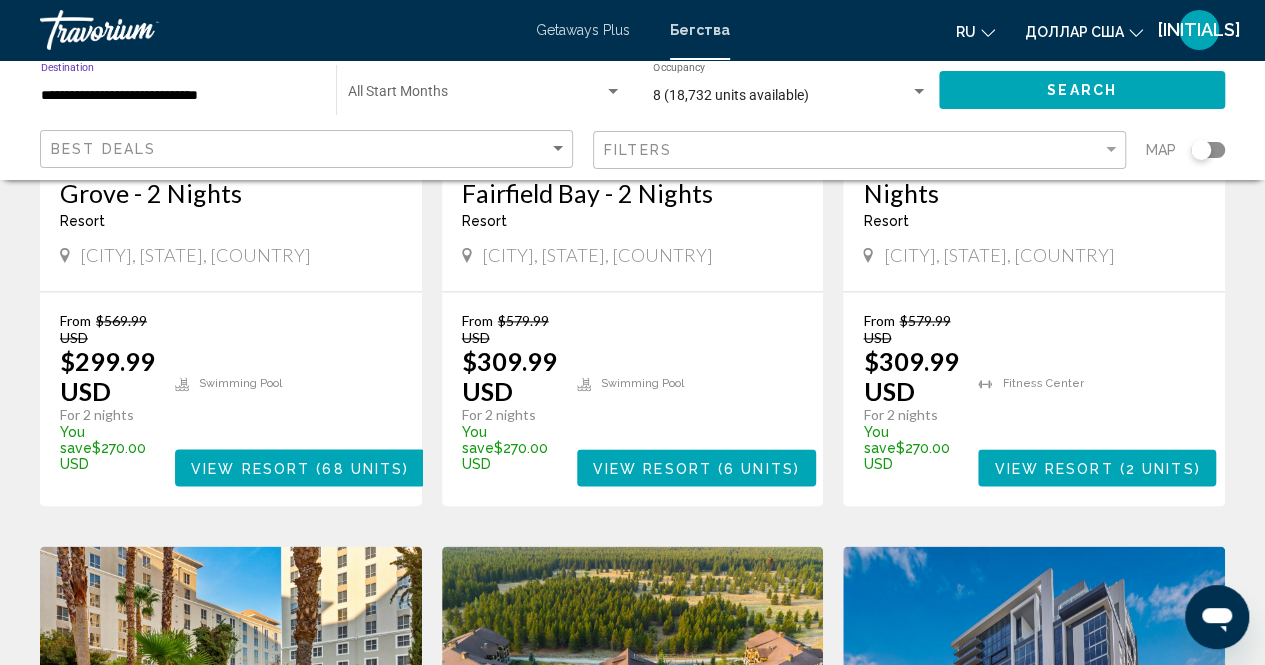 click on "Search" 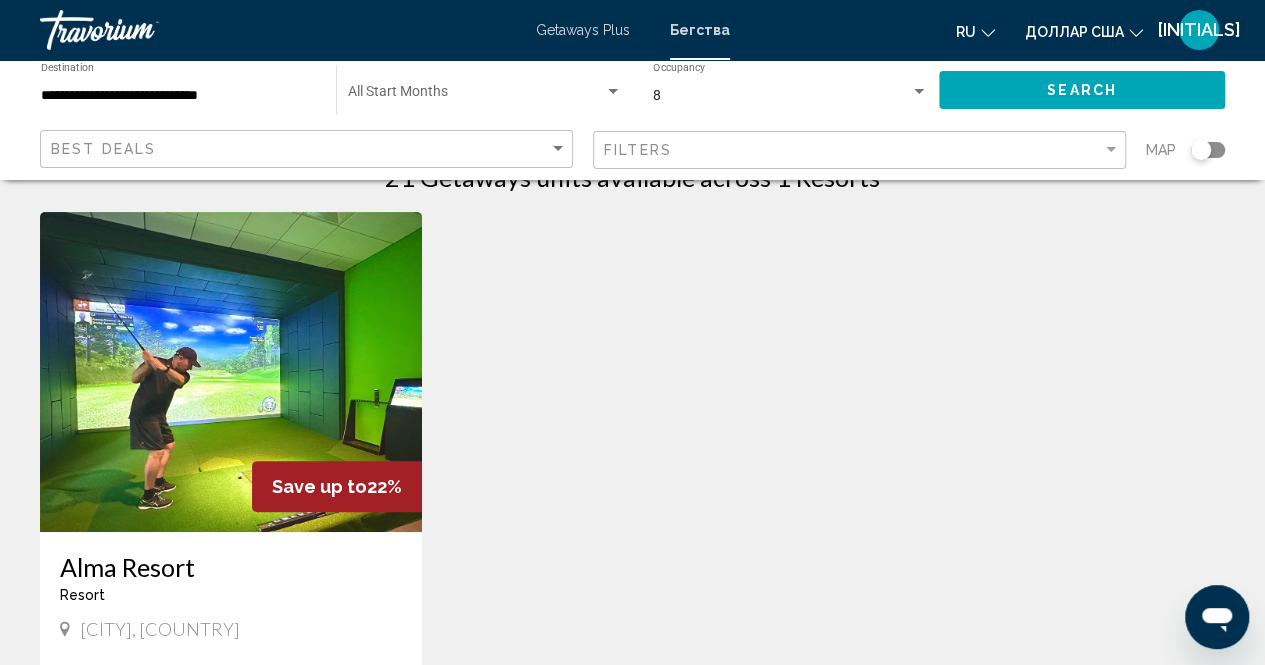 scroll, scrollTop: 100, scrollLeft: 0, axis: vertical 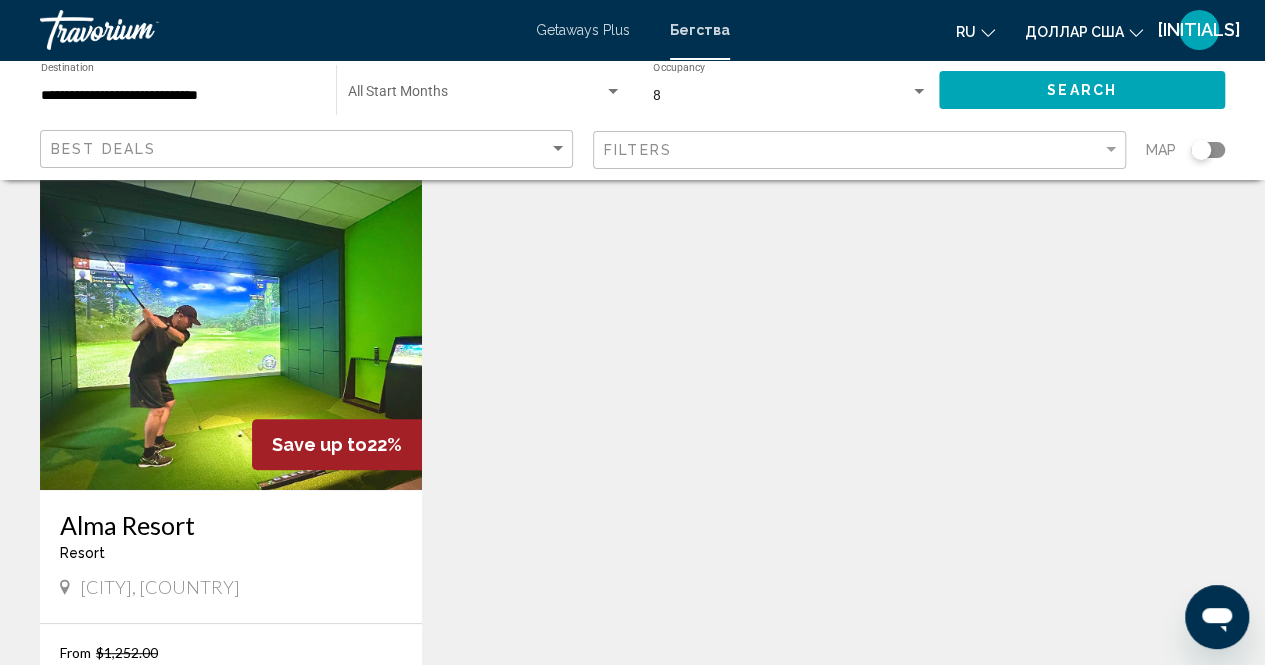click at bounding box center (231, 330) 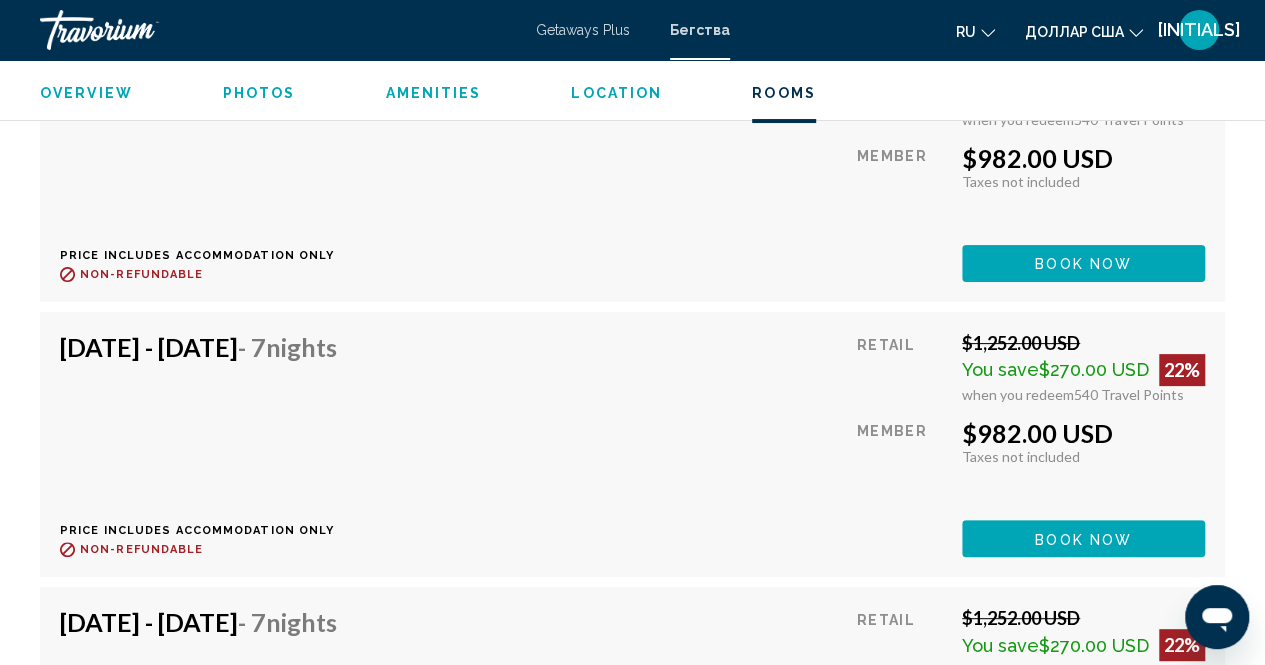 scroll, scrollTop: 3702, scrollLeft: 0, axis: vertical 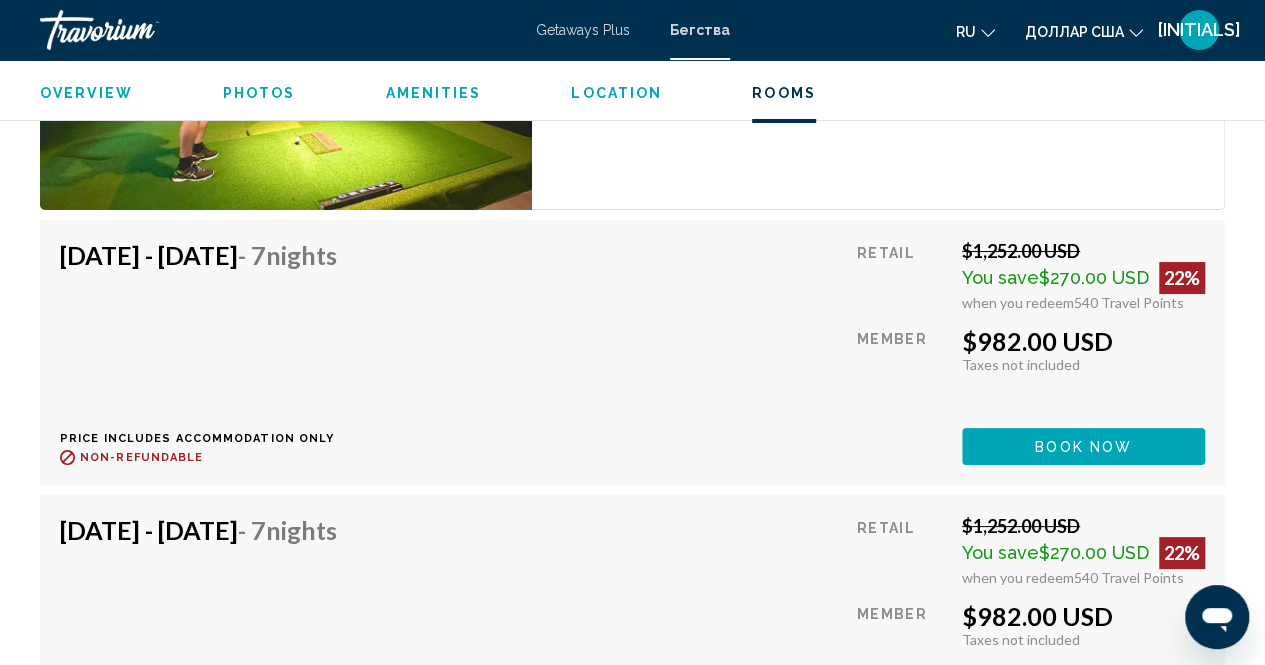 click on "[INITIALS]" at bounding box center [1199, 29] 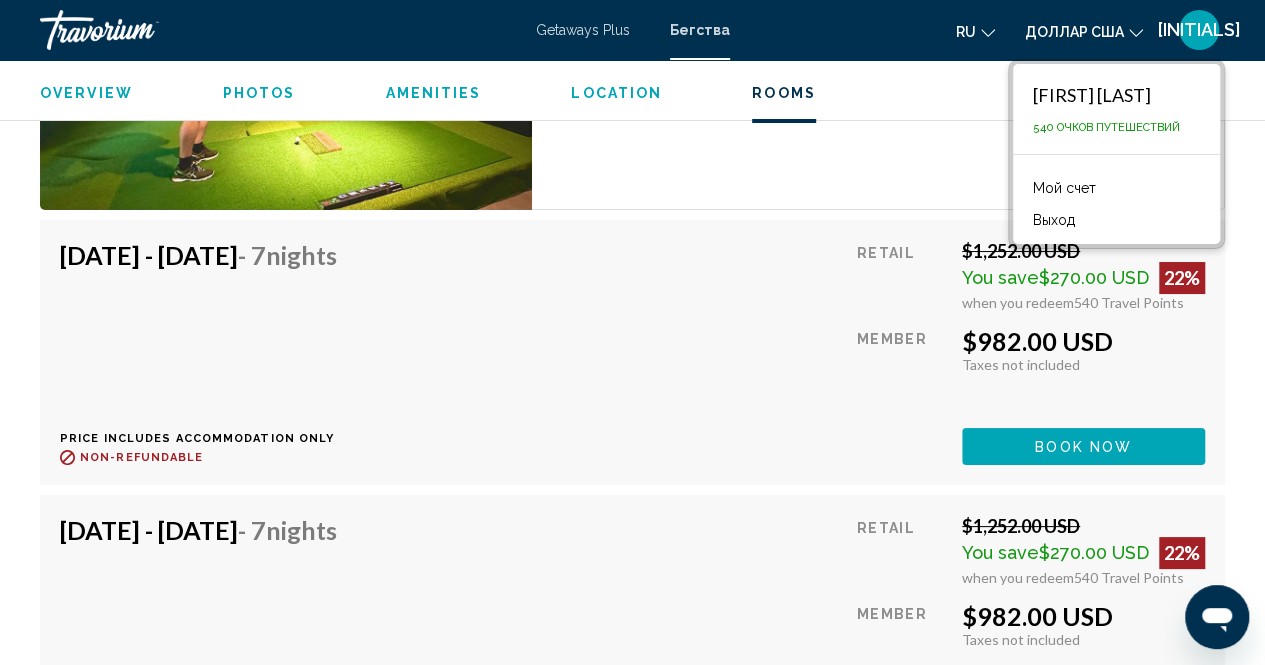 click on "Выход" at bounding box center [1054, 220] 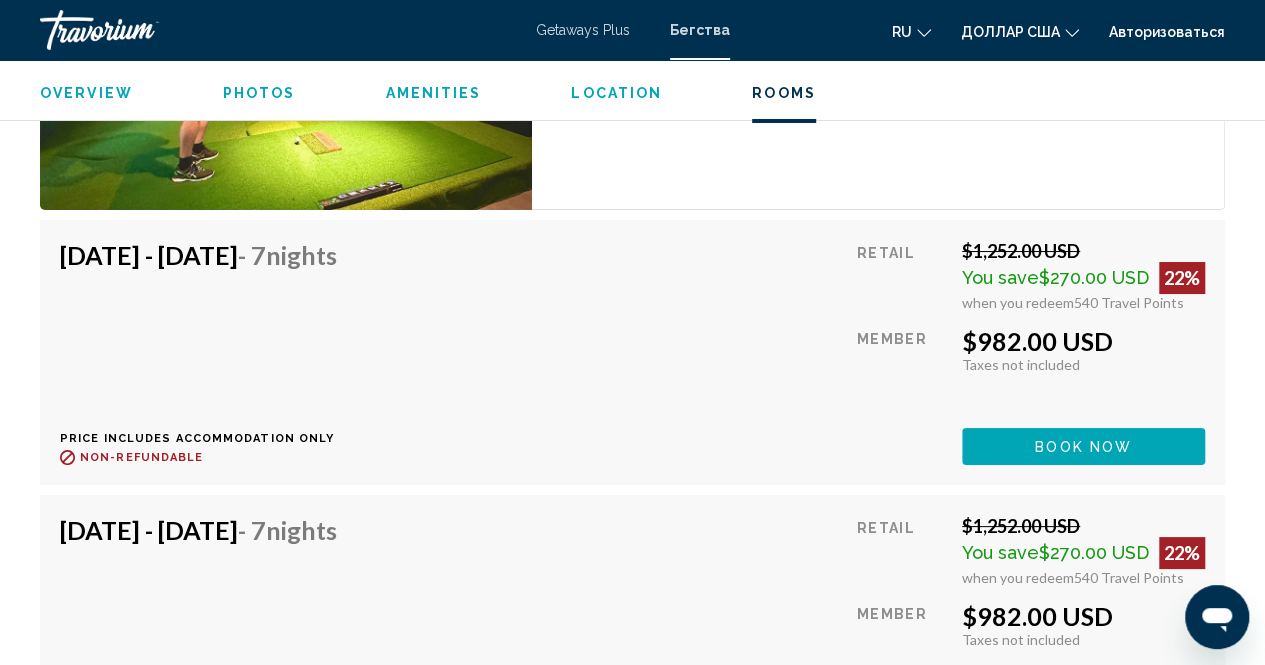 click 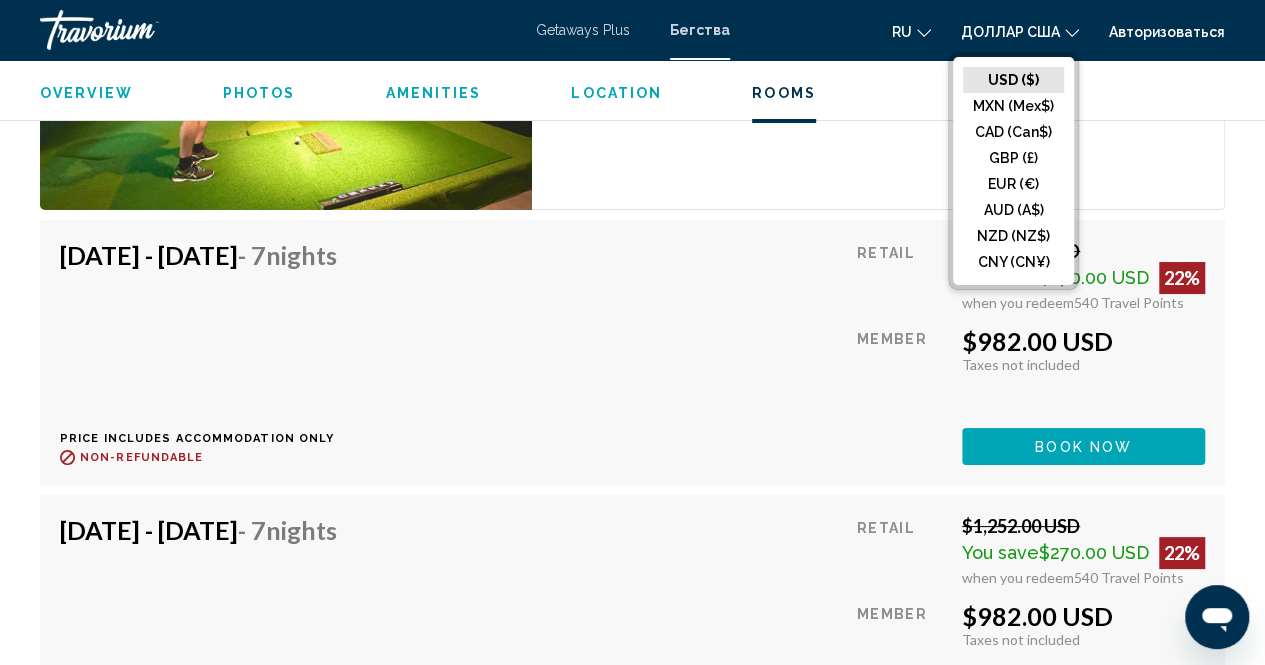 click on "Overview
Photos
Amenities
Location
Rooms
Search" 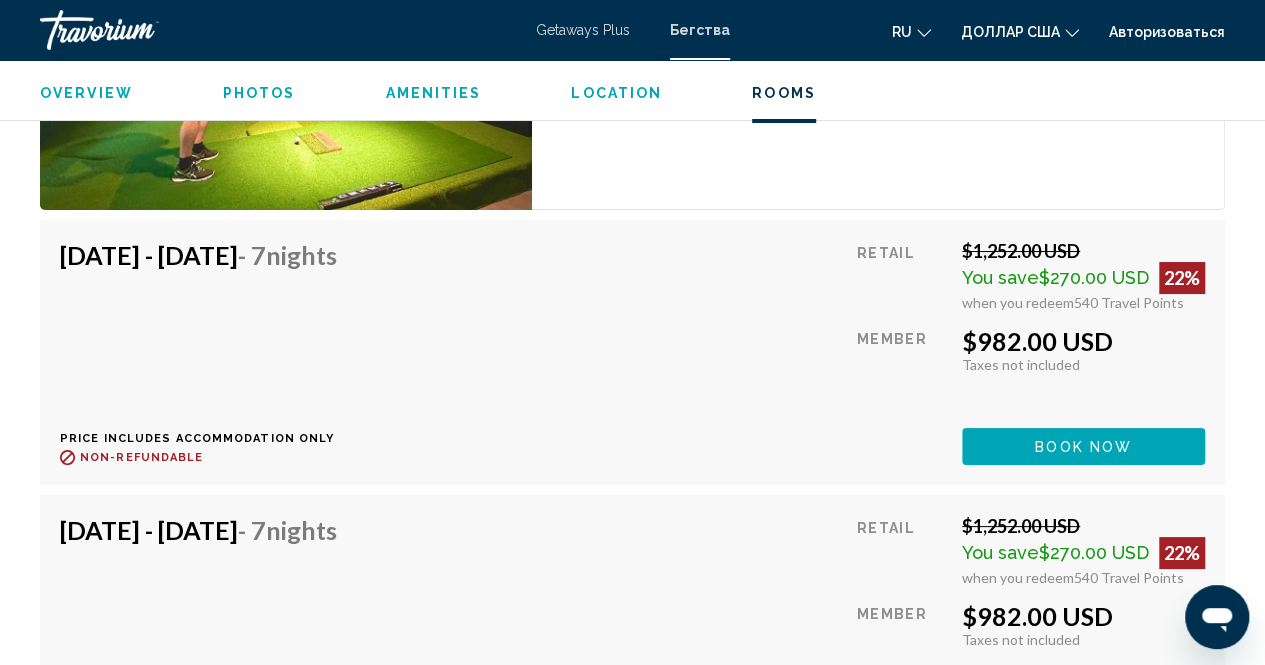 click on "Авторизоваться" 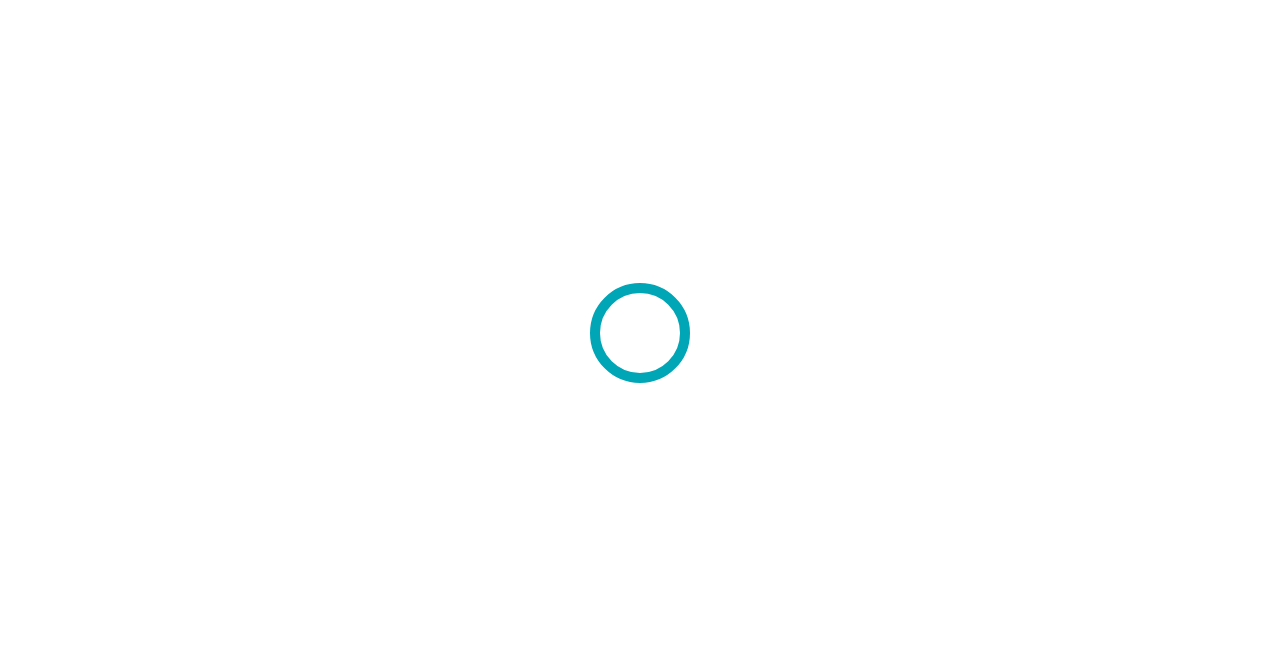 scroll, scrollTop: 0, scrollLeft: 0, axis: both 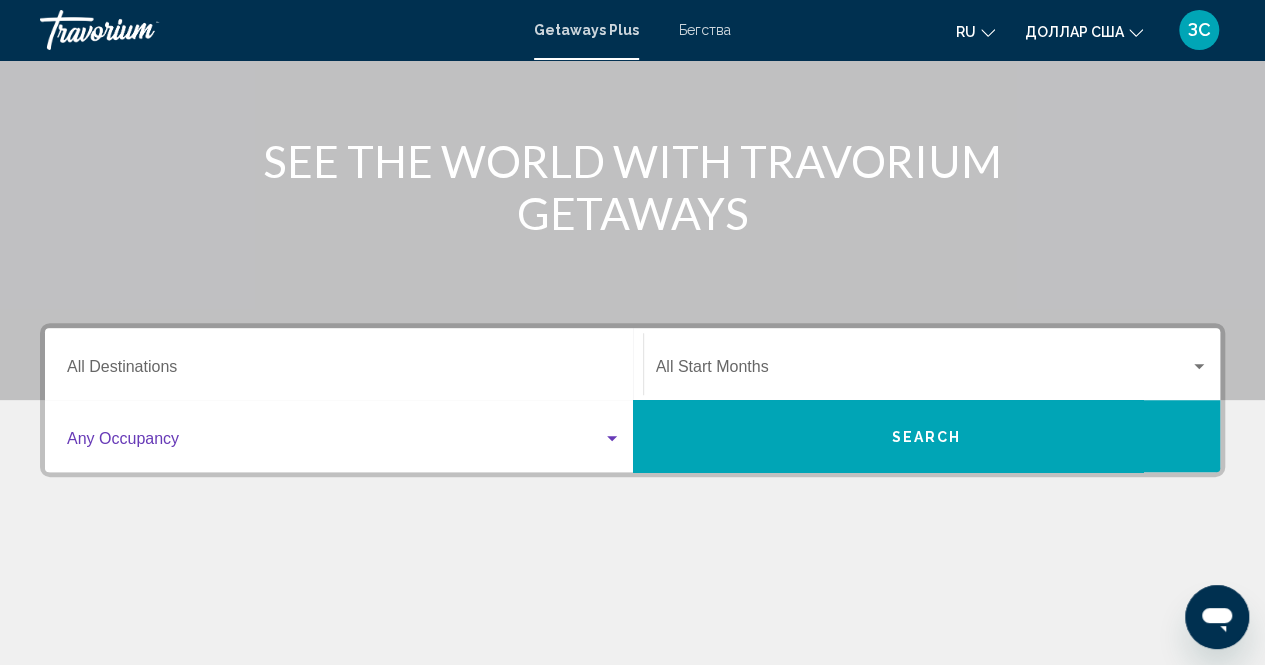 click at bounding box center [612, 438] 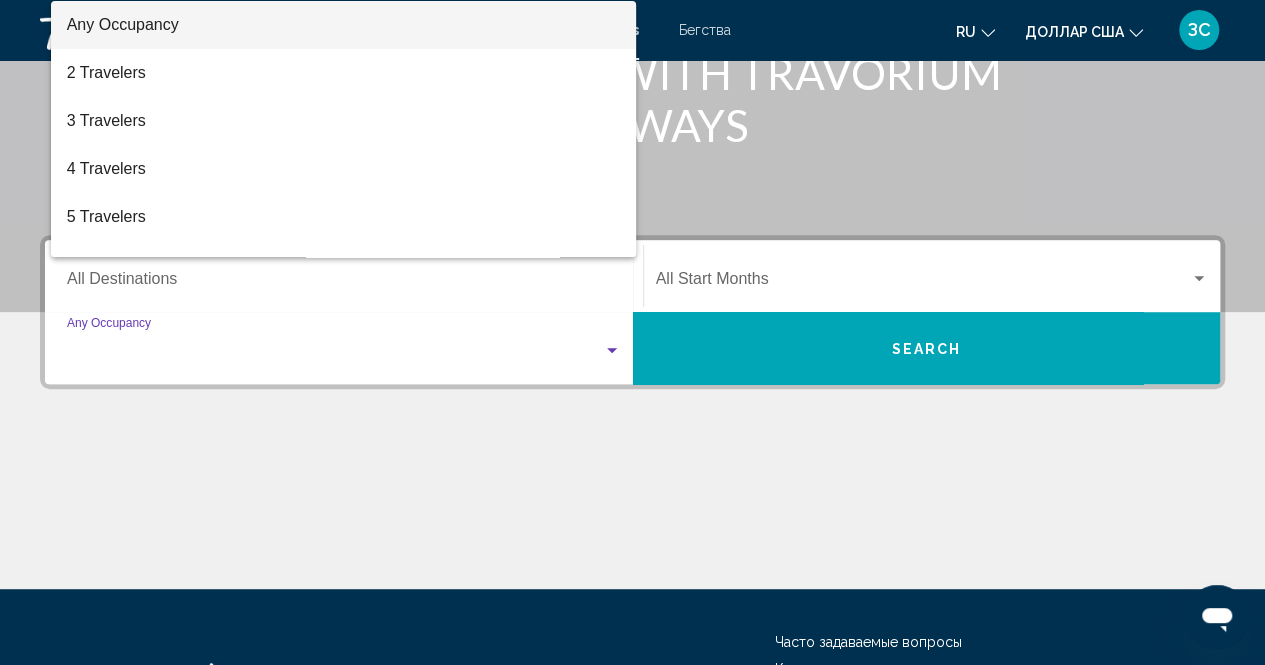 scroll, scrollTop: 456, scrollLeft: 0, axis: vertical 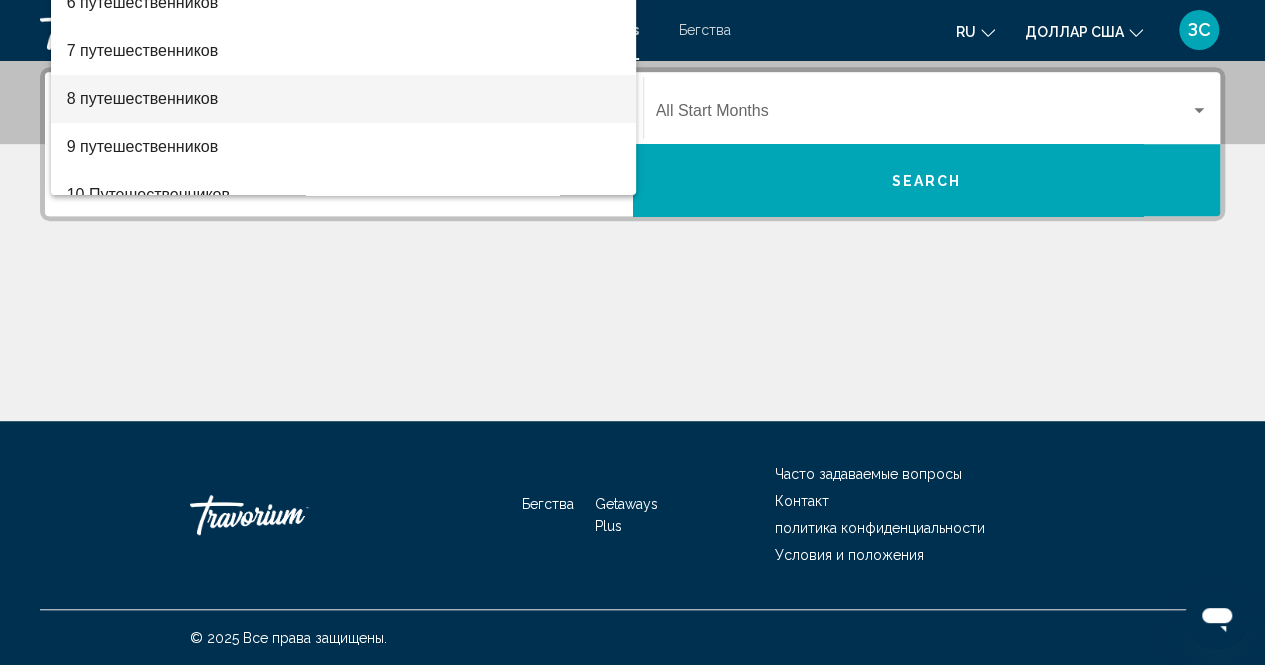 click on "8 путешественников" at bounding box center [344, 99] 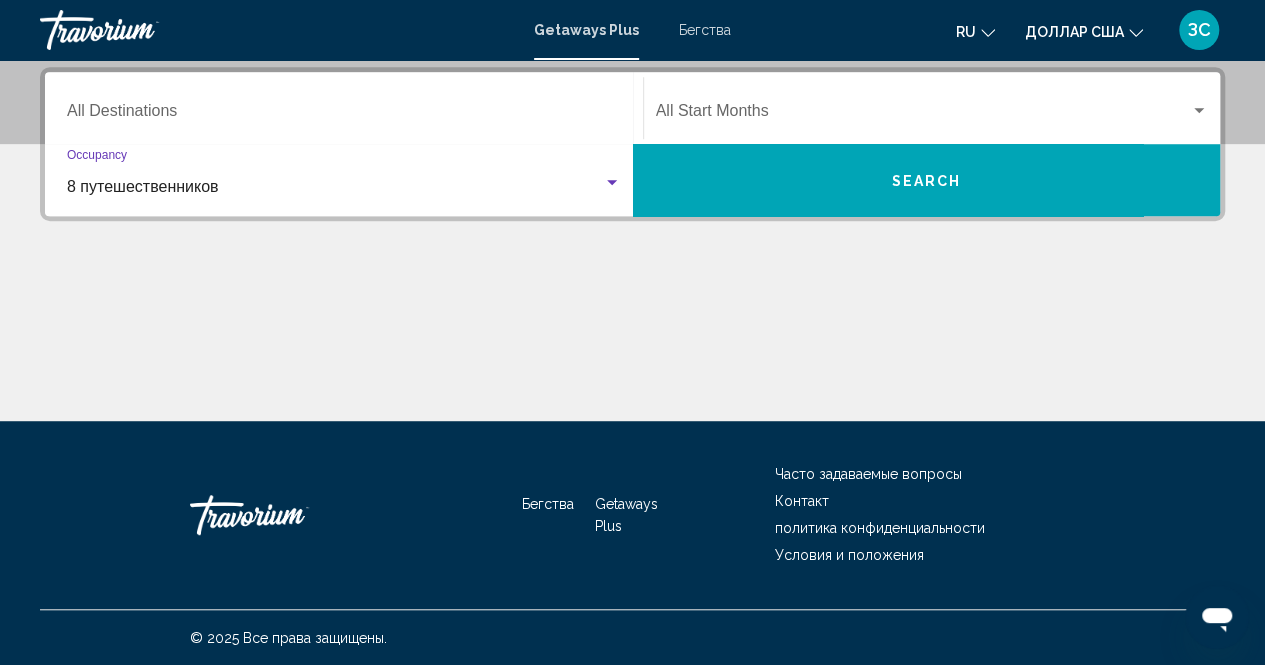 click on "Destination All Destinations" at bounding box center [344, 115] 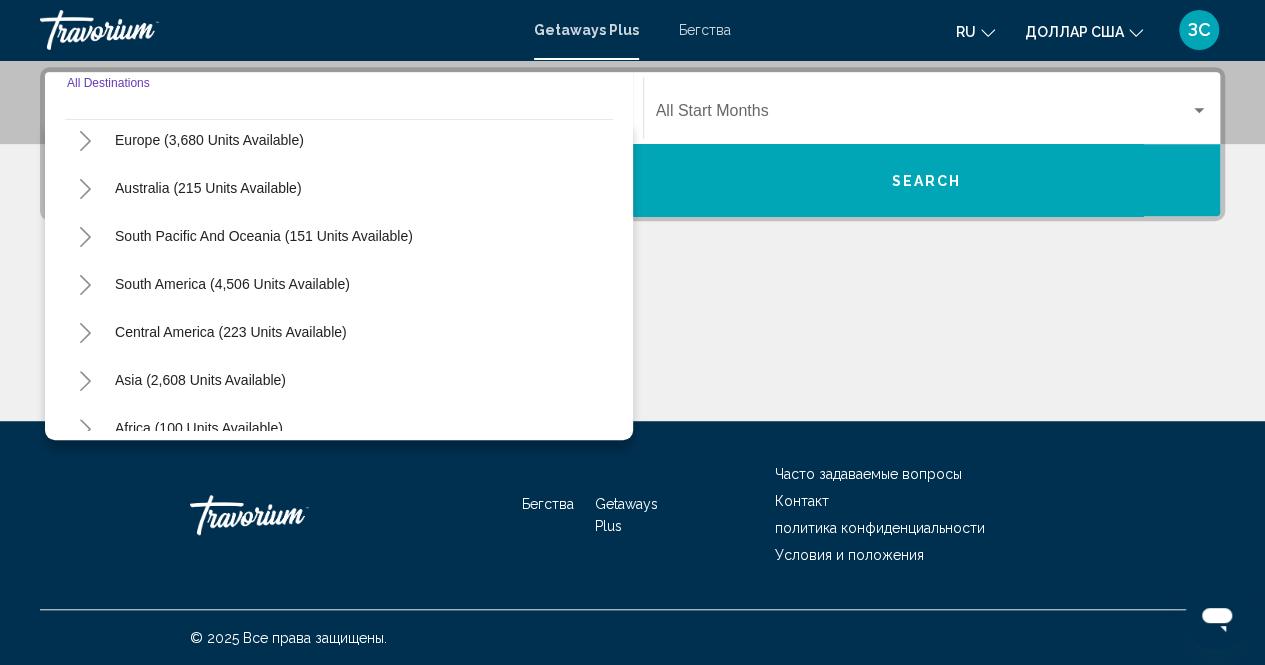 scroll, scrollTop: 300, scrollLeft: 0, axis: vertical 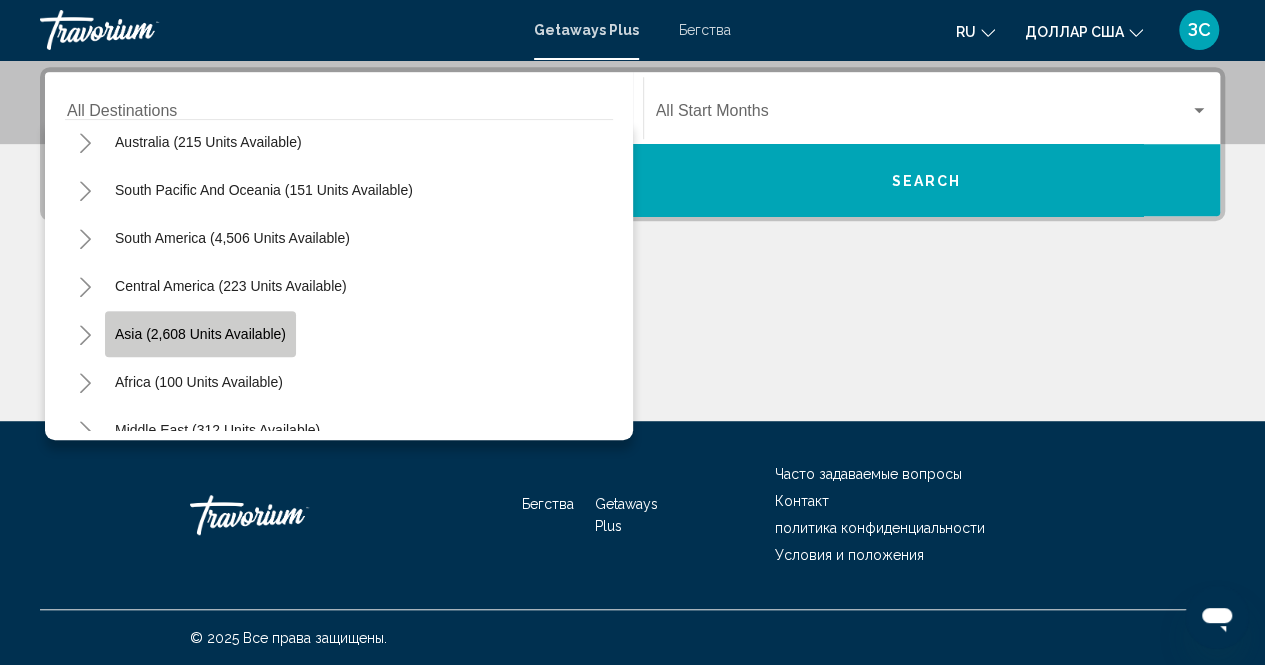 click on "Asia (2,608 units available)" 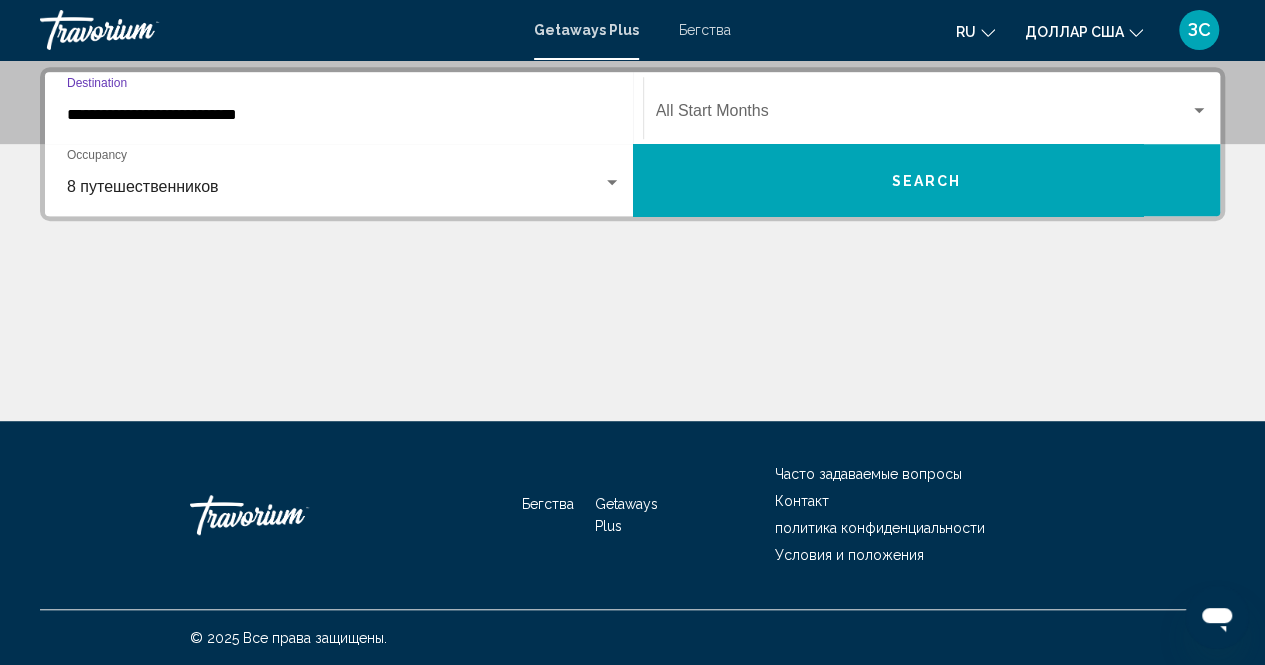click on "**********" at bounding box center [344, 115] 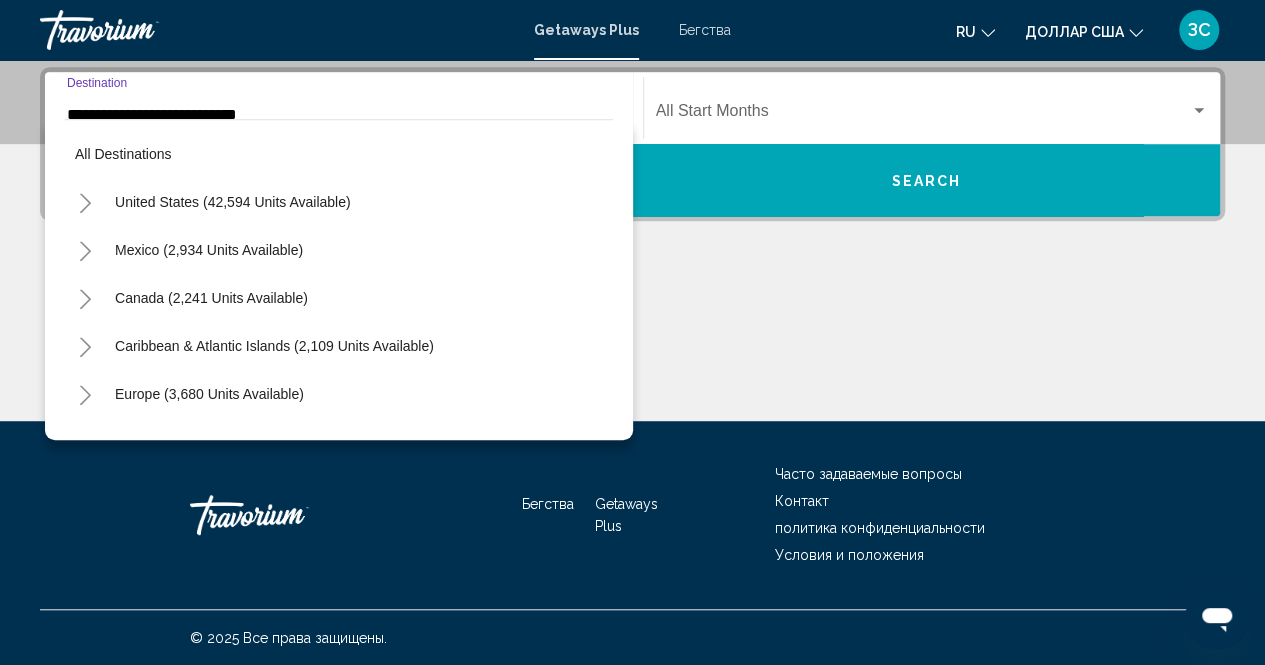 scroll, scrollTop: 397, scrollLeft: 0, axis: vertical 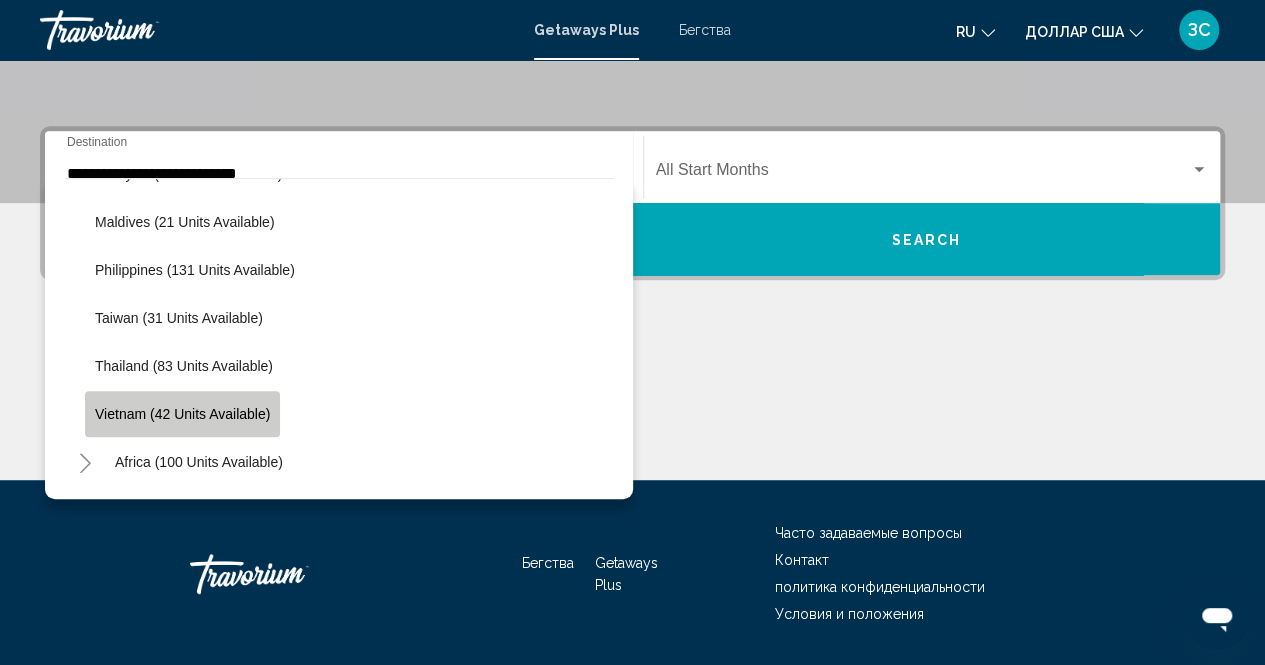 click on "Vietnam (42 units available)" 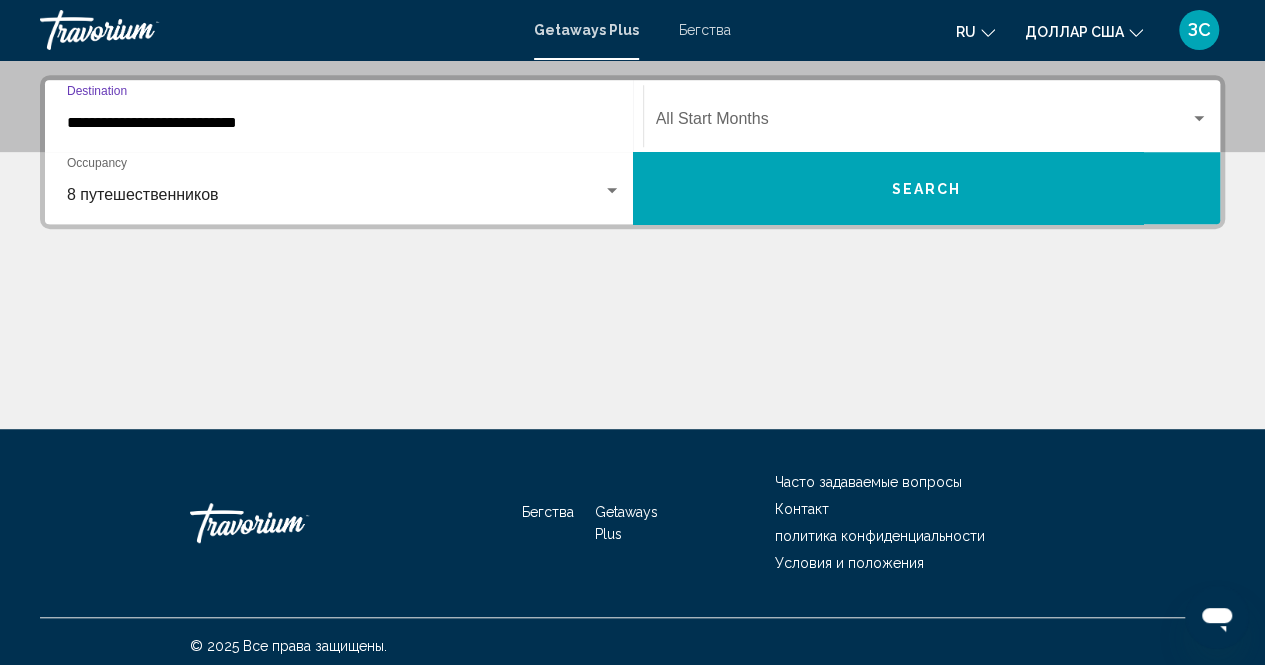 scroll, scrollTop: 456, scrollLeft: 0, axis: vertical 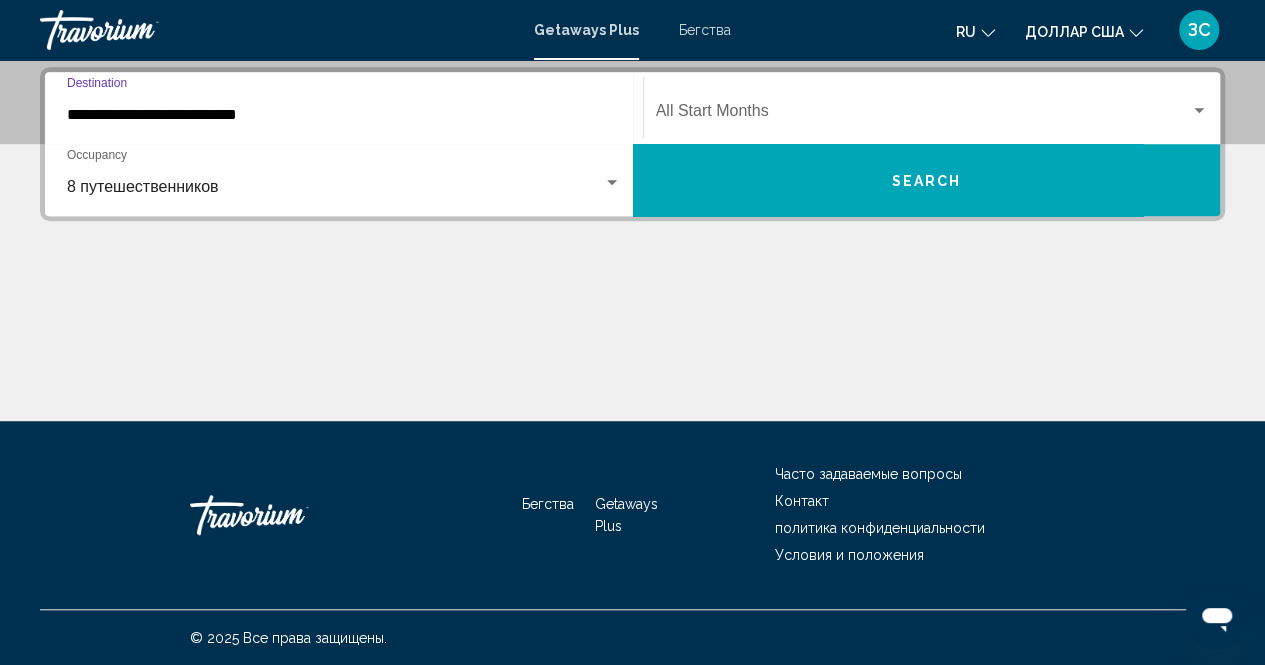 click on "Search" at bounding box center (927, 180) 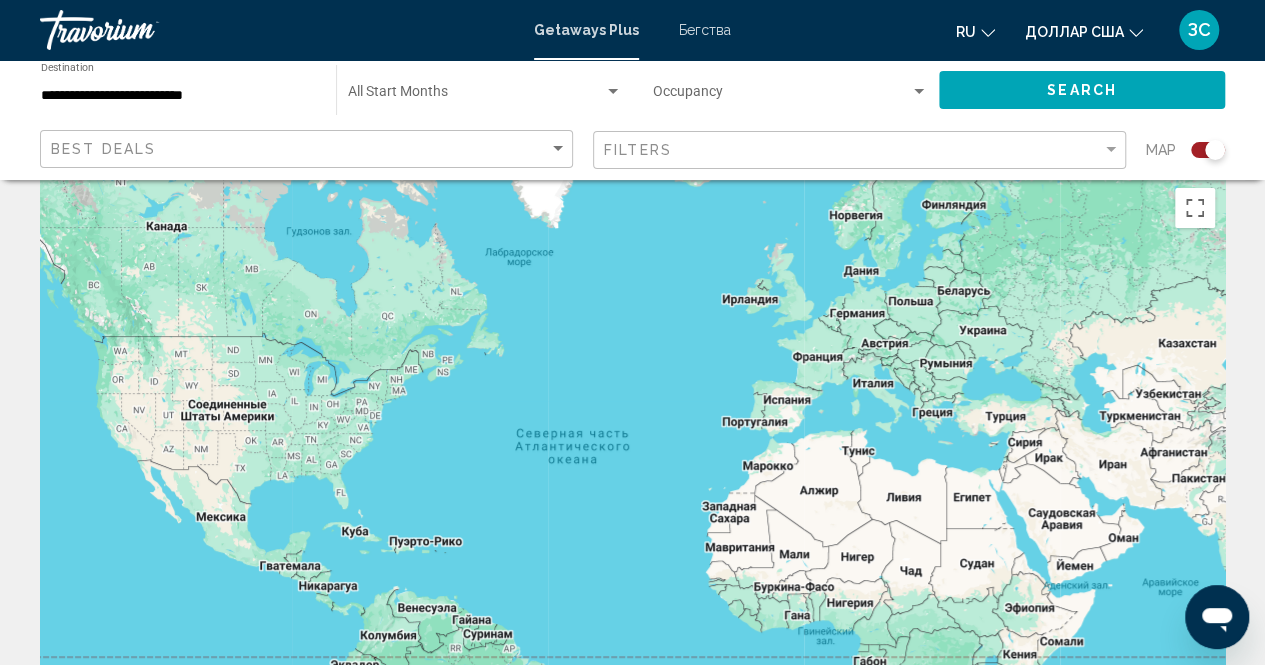 scroll, scrollTop: 0, scrollLeft: 0, axis: both 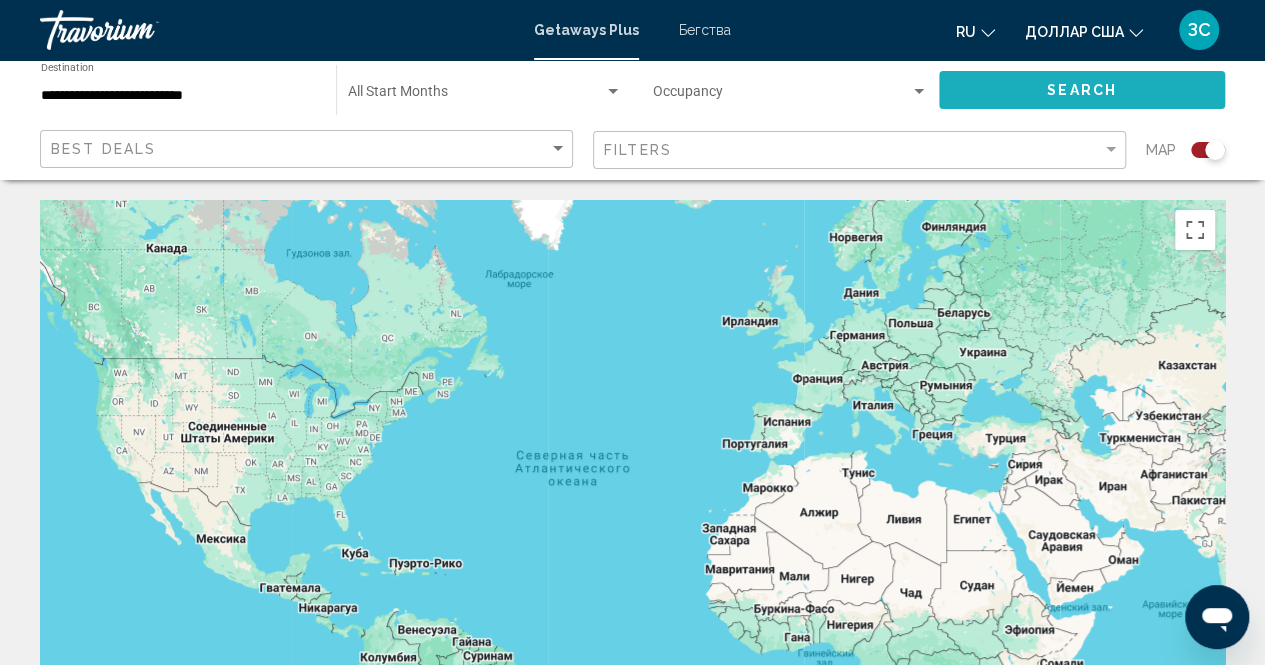 click on "Search" 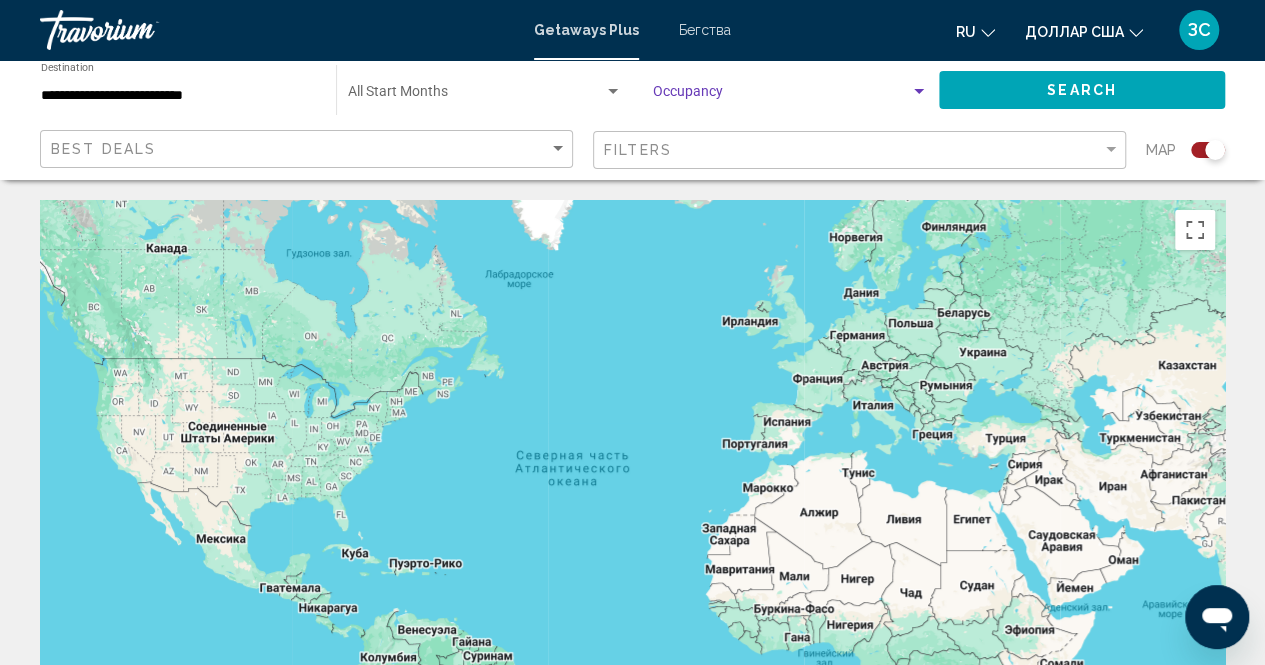 click at bounding box center (919, 91) 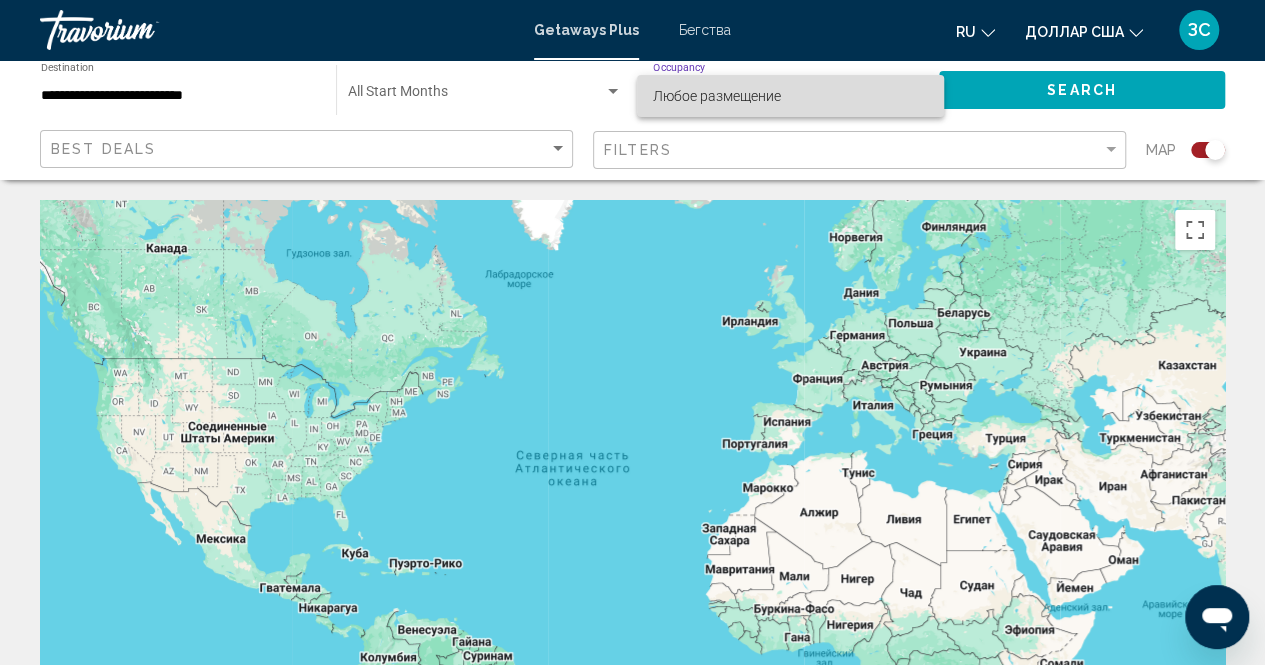click on "Любое размещение" at bounding box center [790, 96] 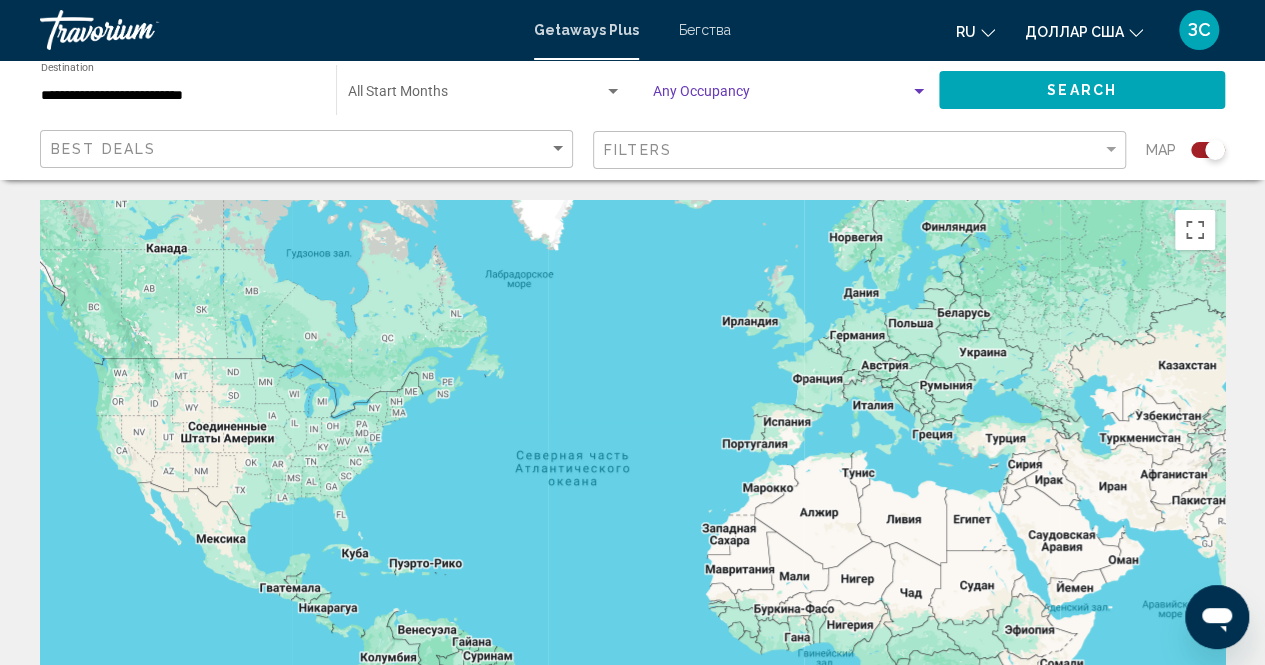 click at bounding box center (781, 96) 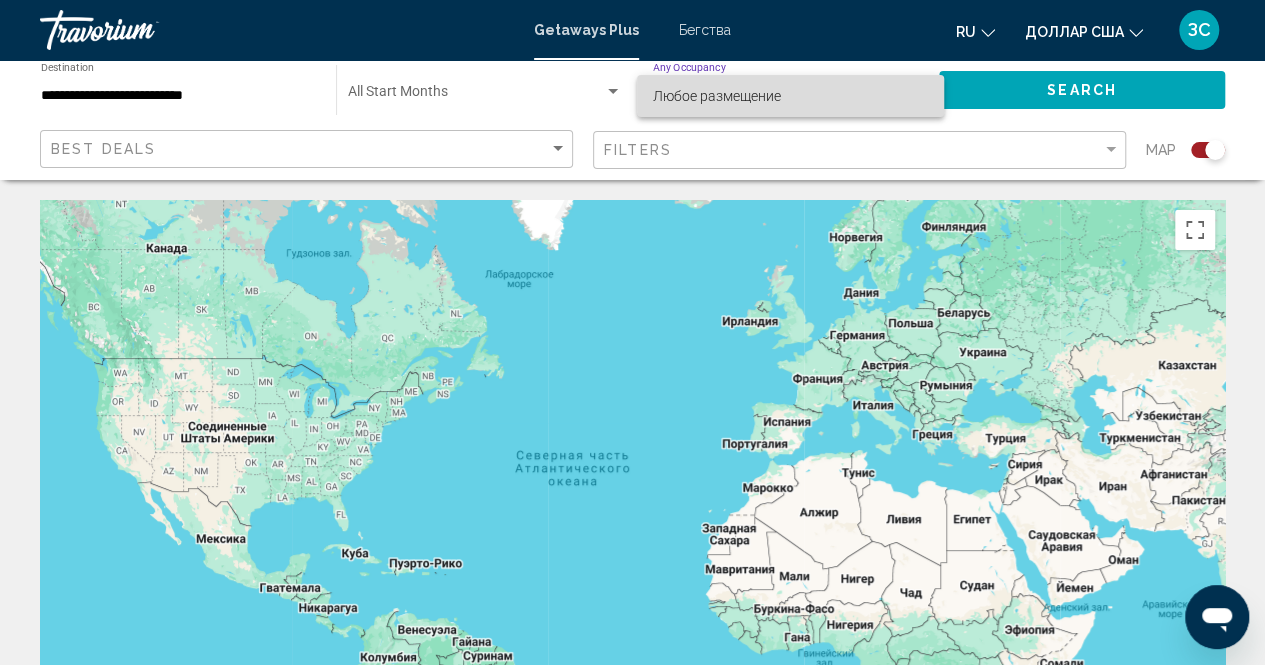 click on "Любое размещение" at bounding box center (717, 96) 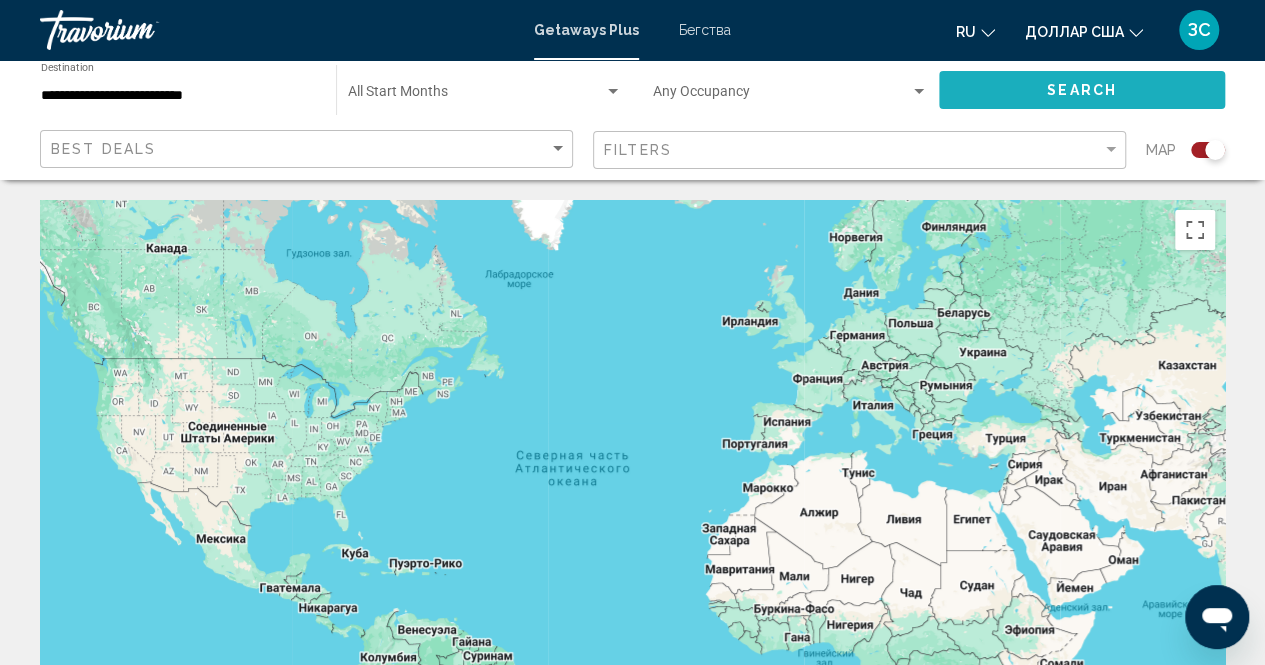 click on "Search" 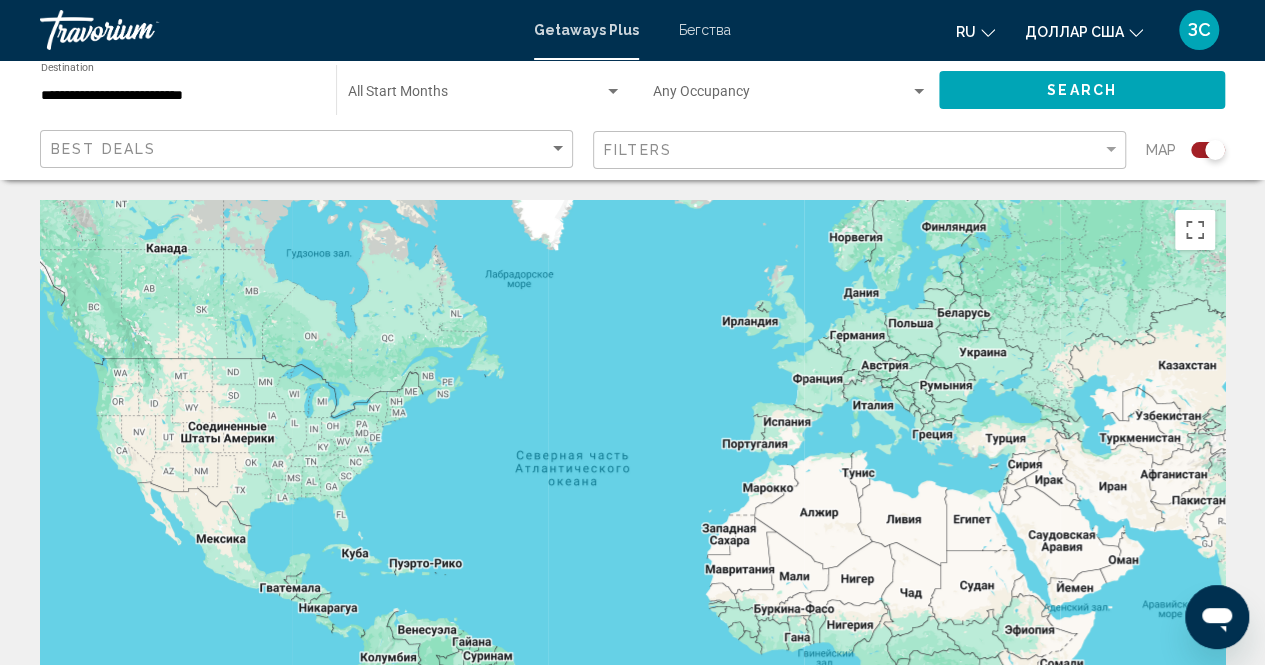 click on "Бегства" at bounding box center (705, 30) 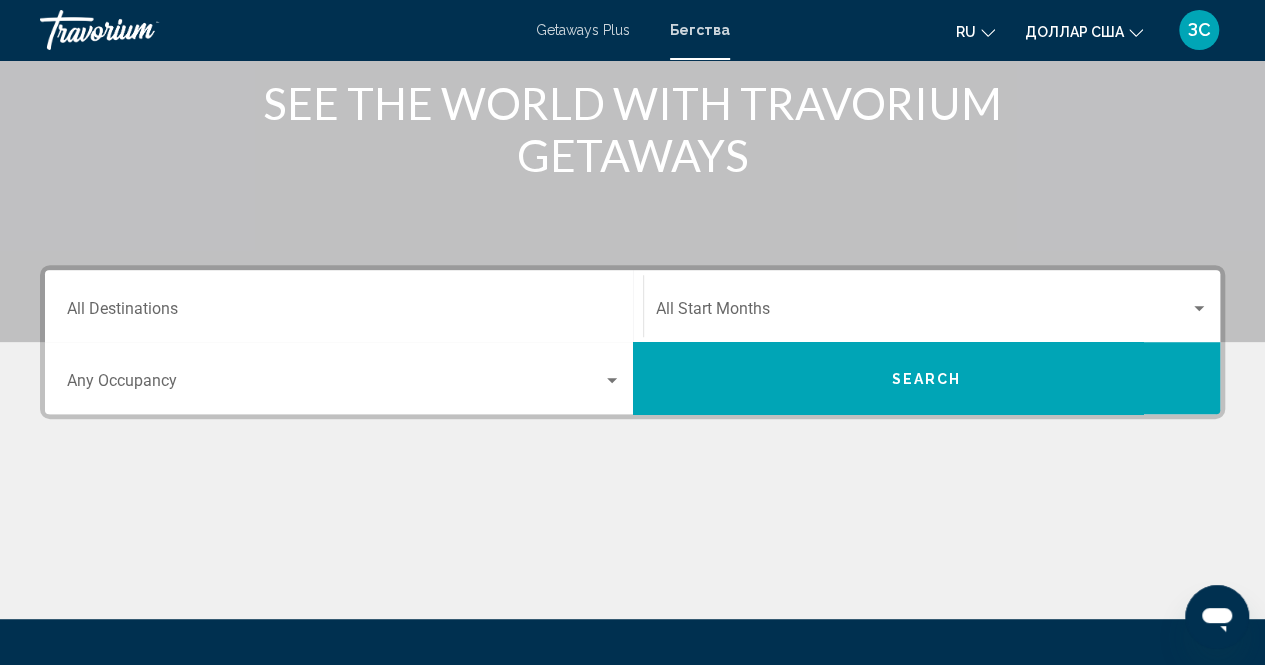 scroll, scrollTop: 300, scrollLeft: 0, axis: vertical 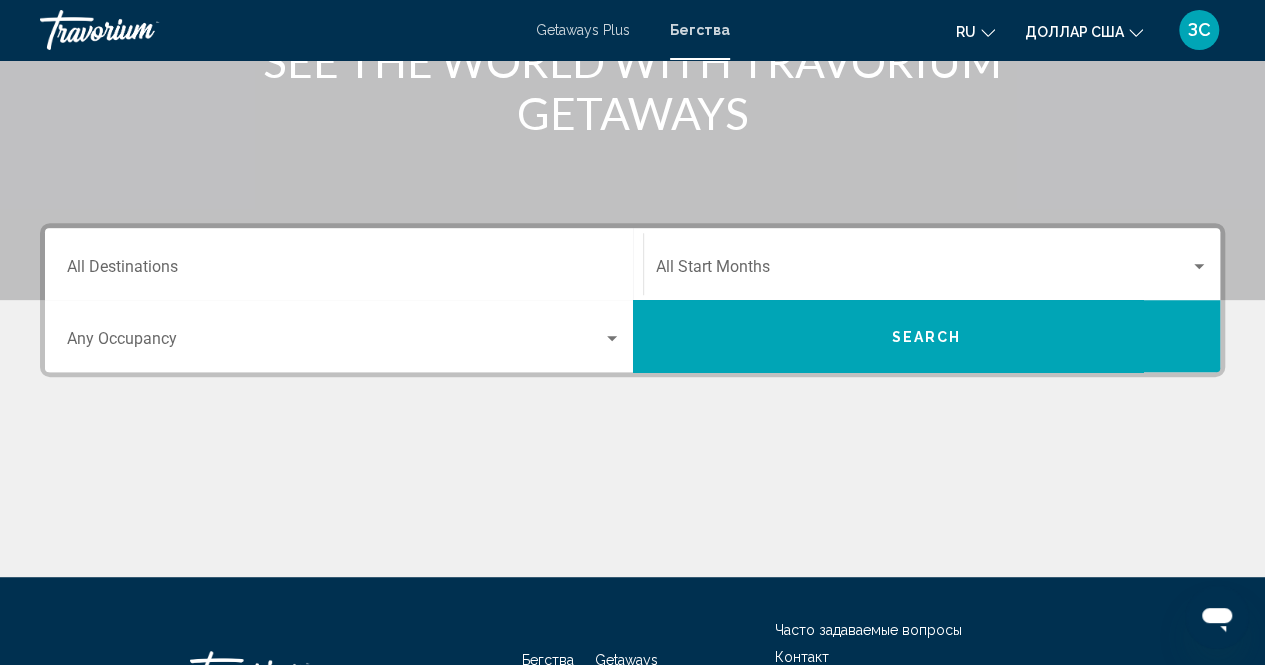 click on "Destination All Destinations" at bounding box center [344, 264] 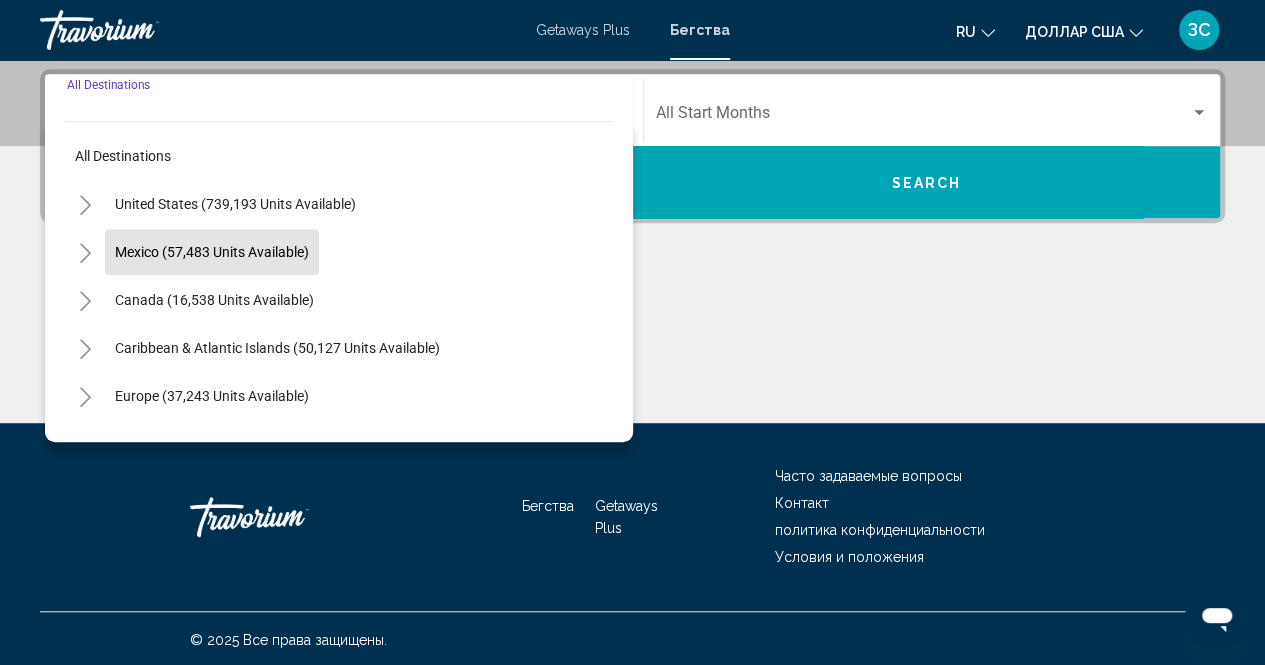scroll, scrollTop: 456, scrollLeft: 0, axis: vertical 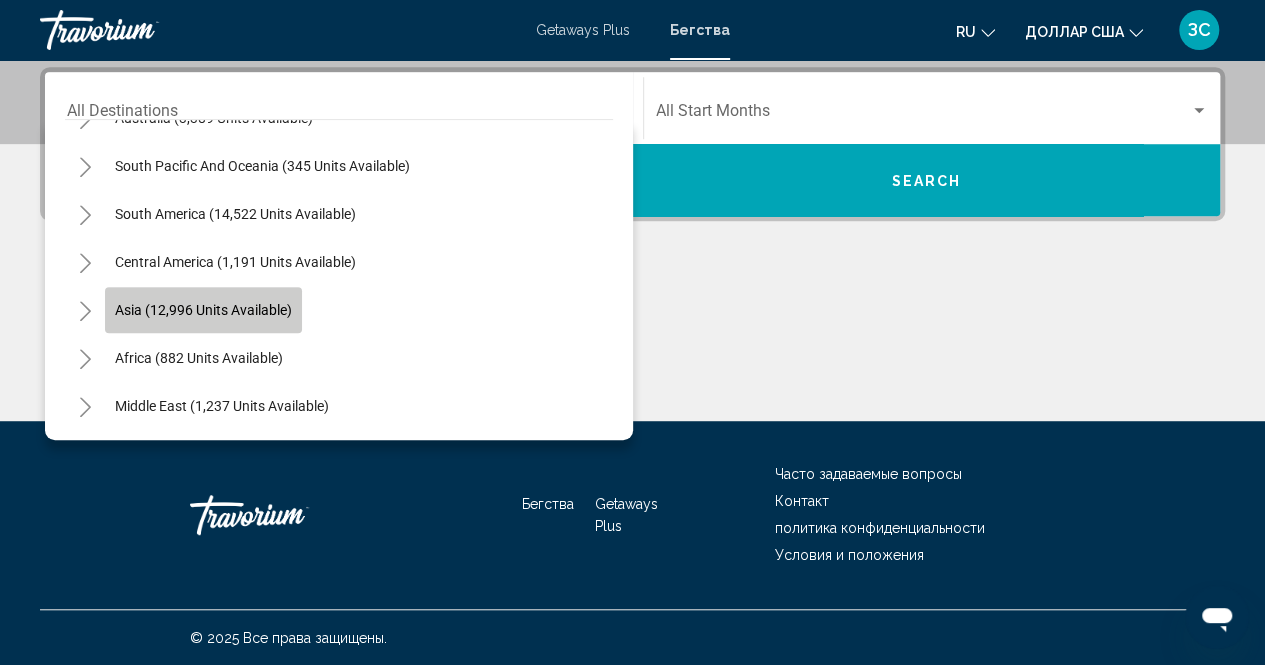 click on "Asia (12,996 units available)" 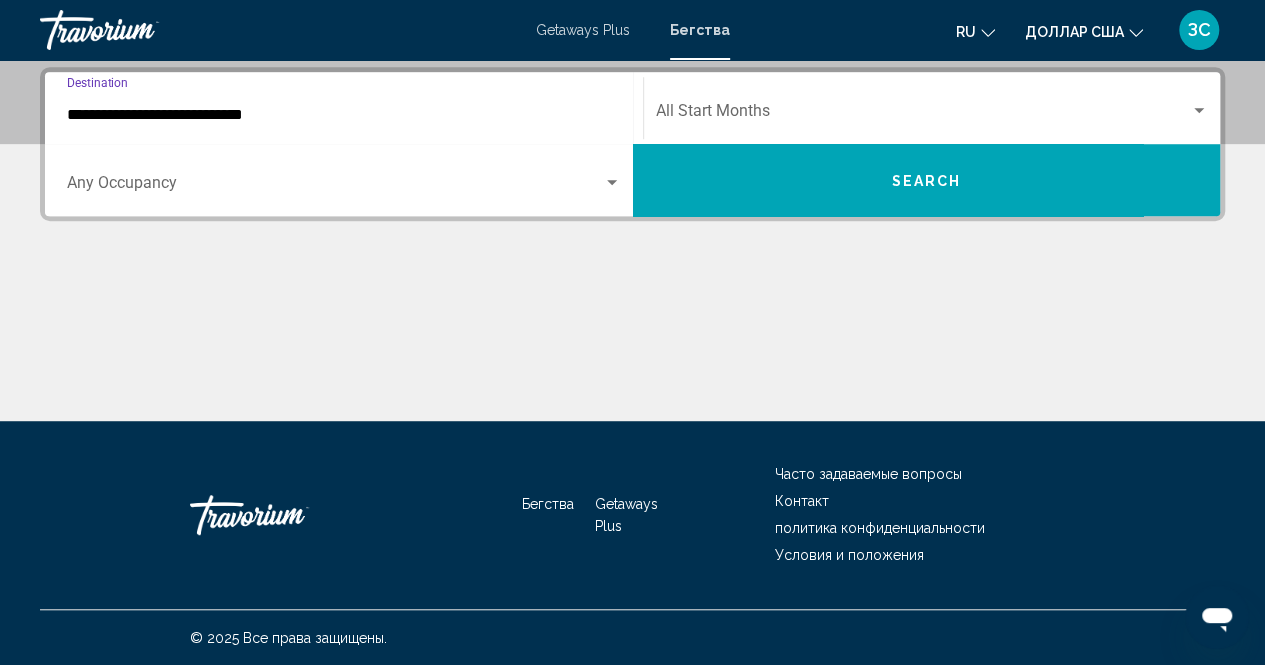click on "**********" at bounding box center [344, 115] 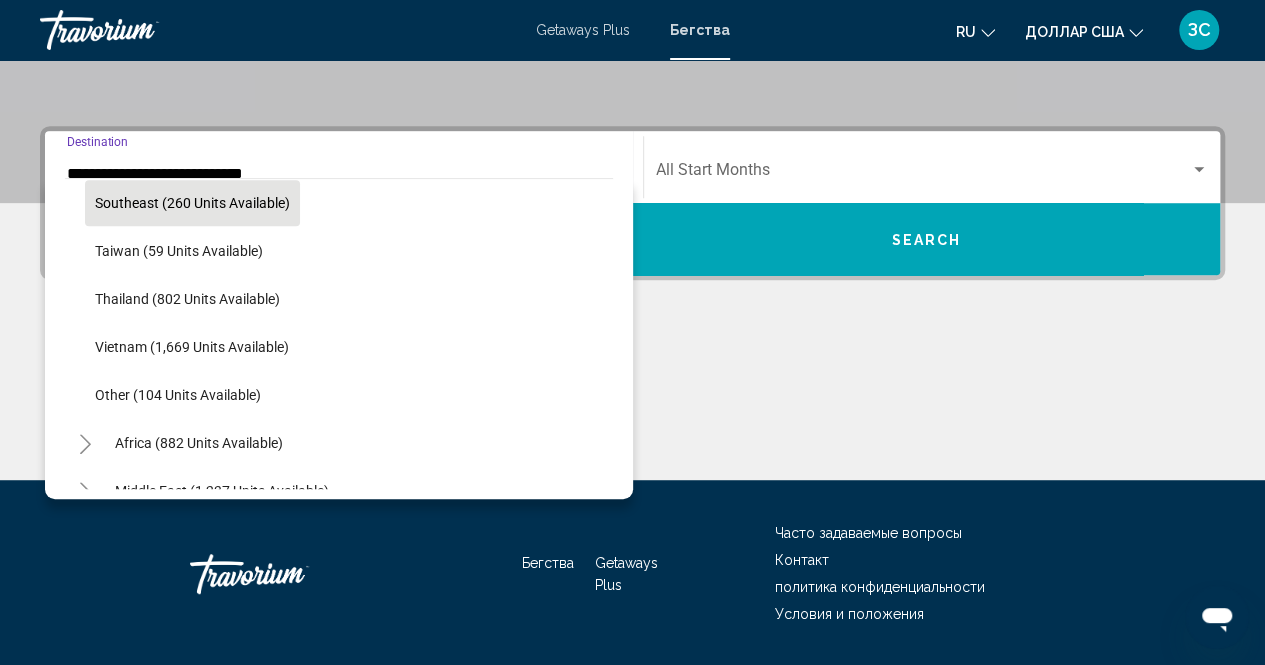scroll, scrollTop: 1044, scrollLeft: 0, axis: vertical 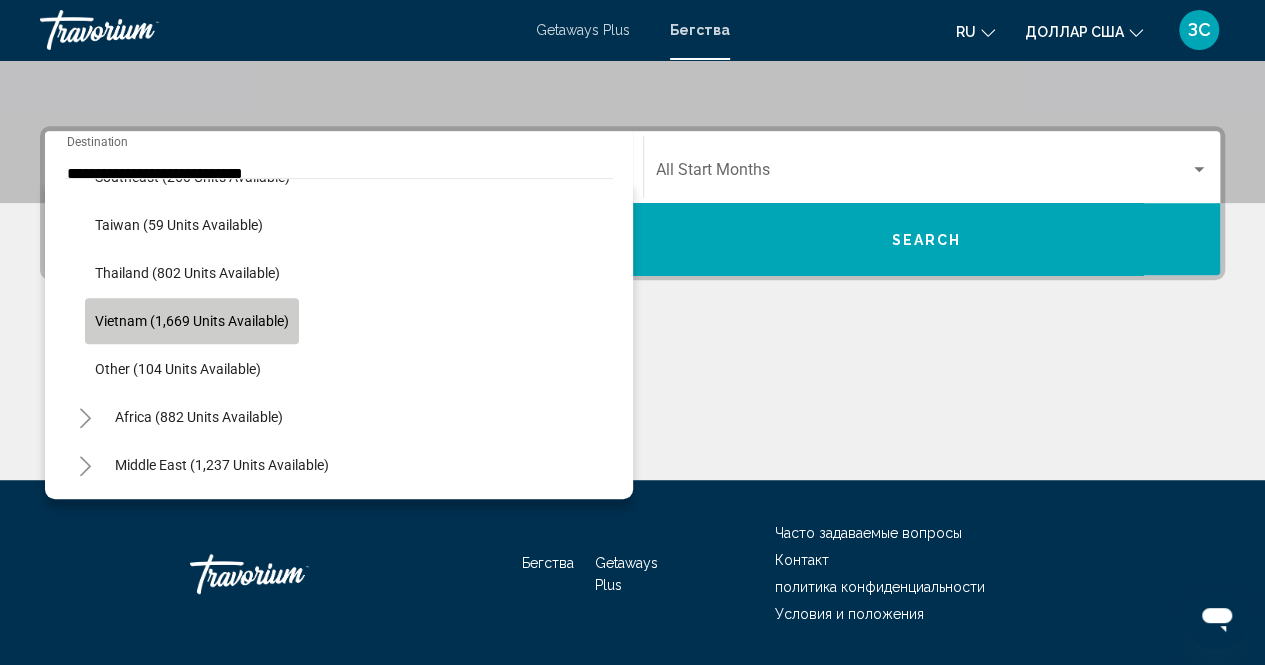 click on "Vietnam (1,669 units available)" 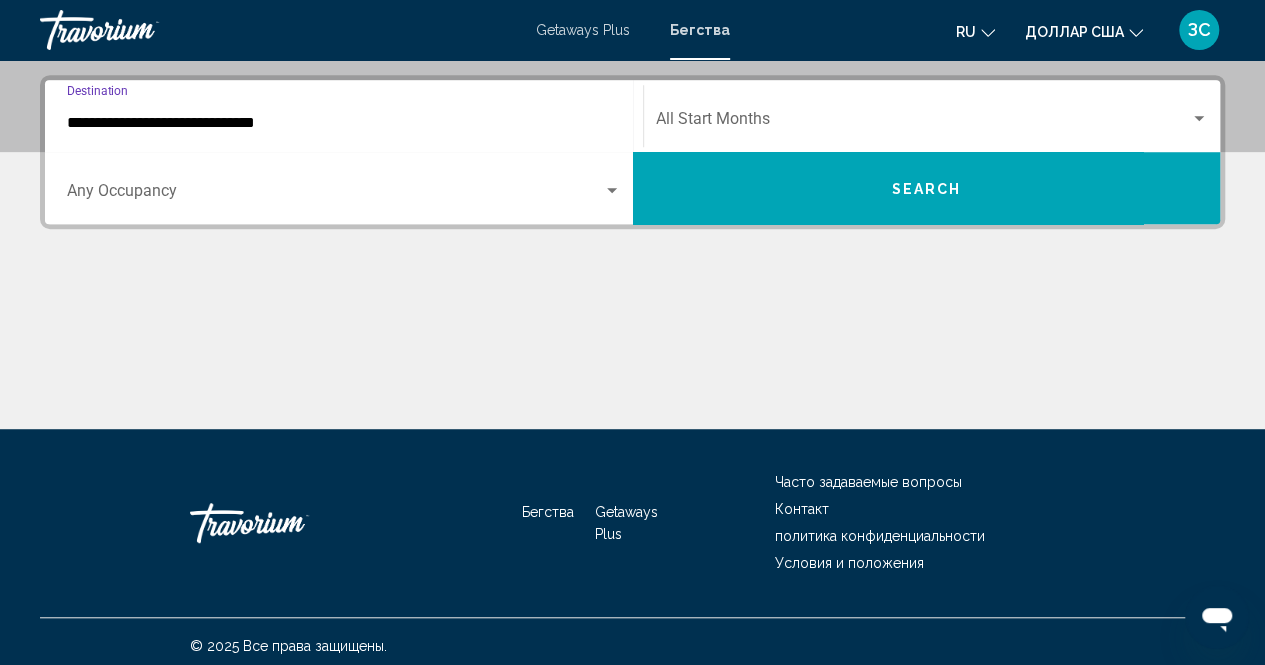 scroll, scrollTop: 456, scrollLeft: 0, axis: vertical 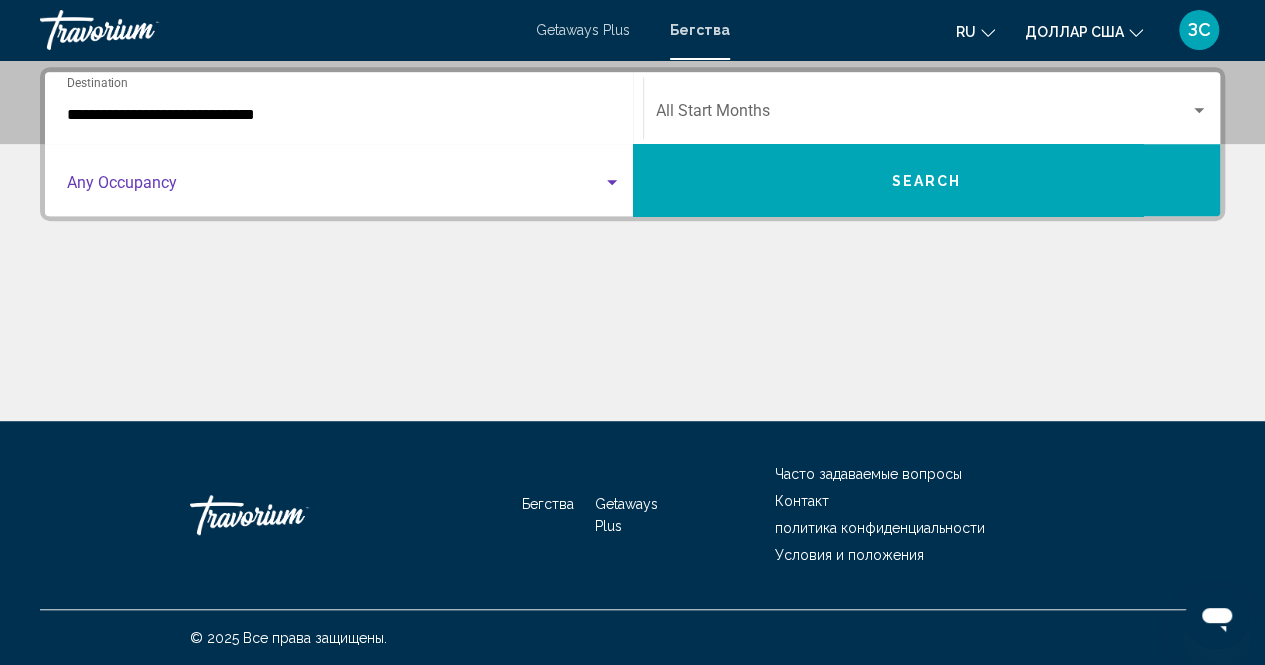 click at bounding box center [612, 182] 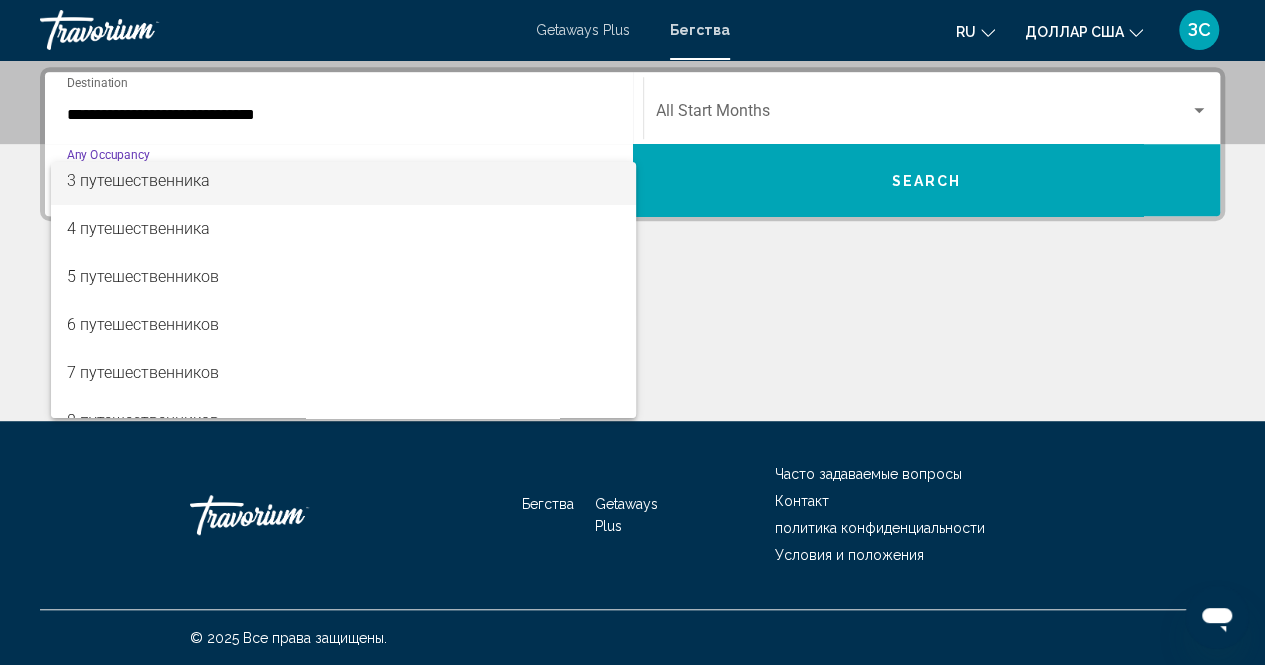 scroll, scrollTop: 200, scrollLeft: 0, axis: vertical 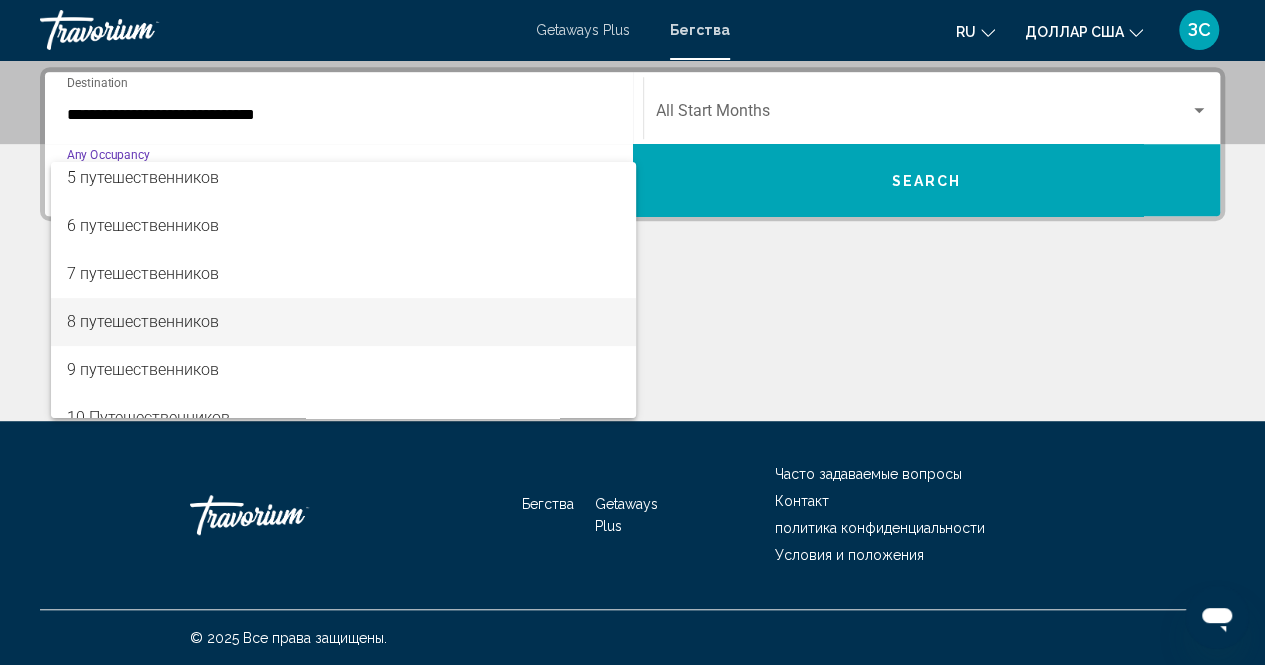 click on "8 путешественников" at bounding box center [143, 321] 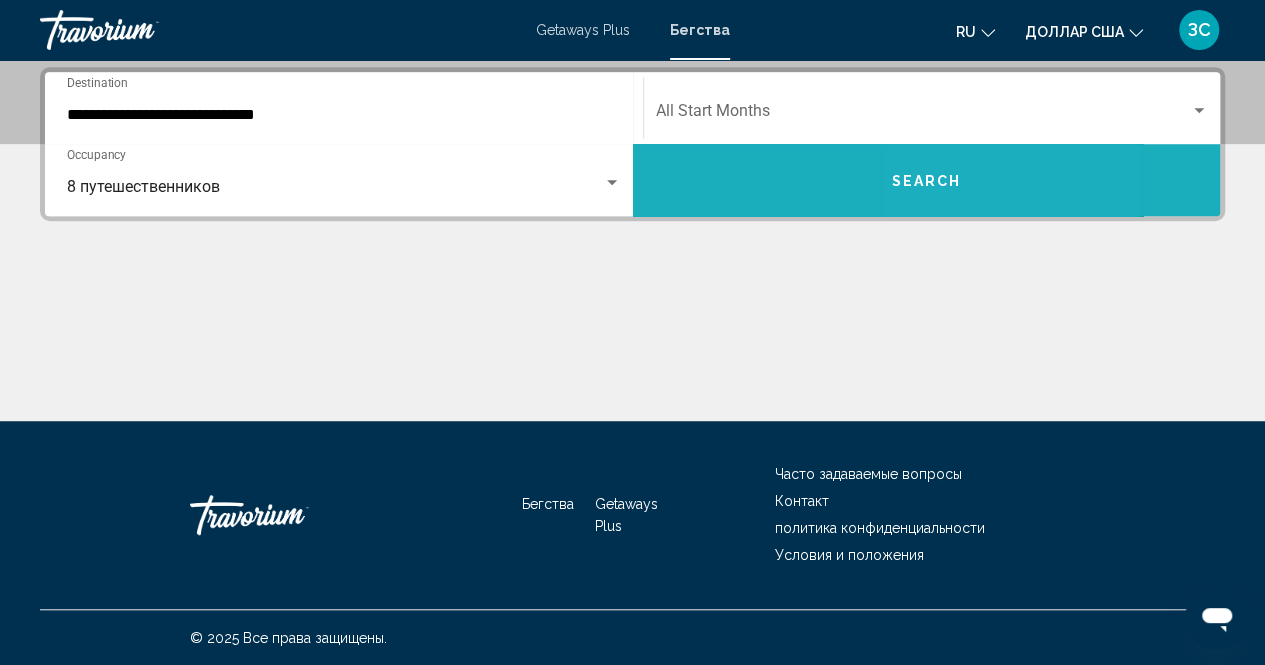 click on "Search" at bounding box center (927, 180) 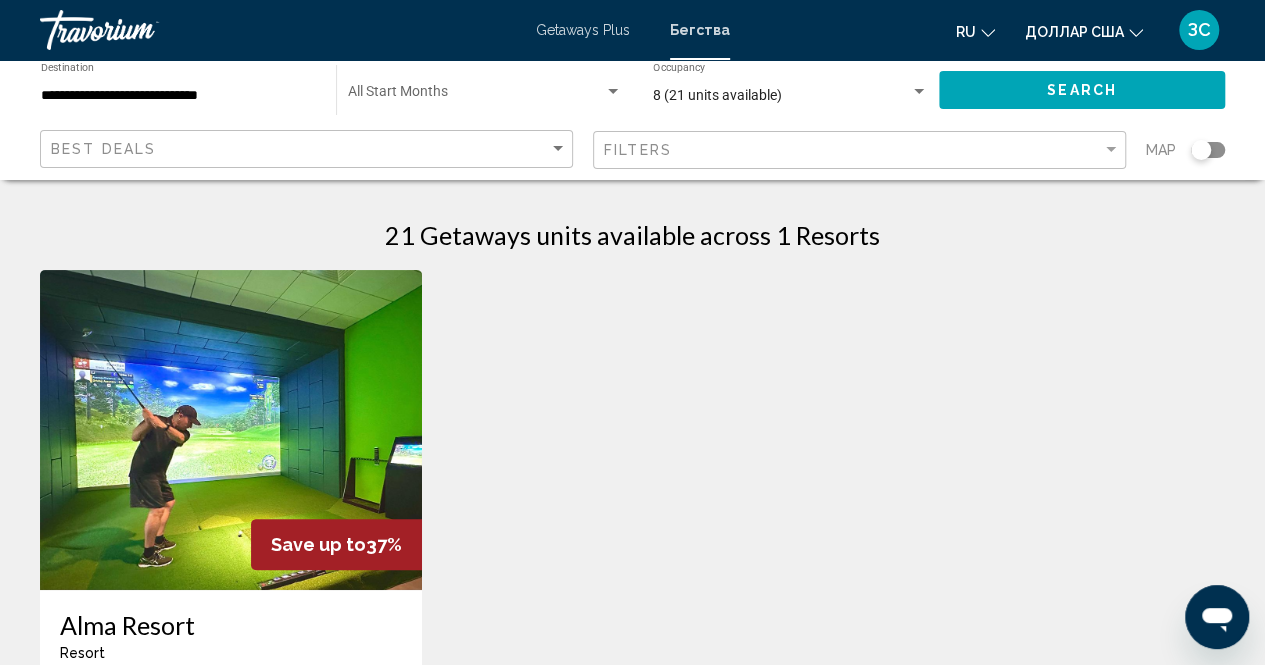 click at bounding box center (231, 430) 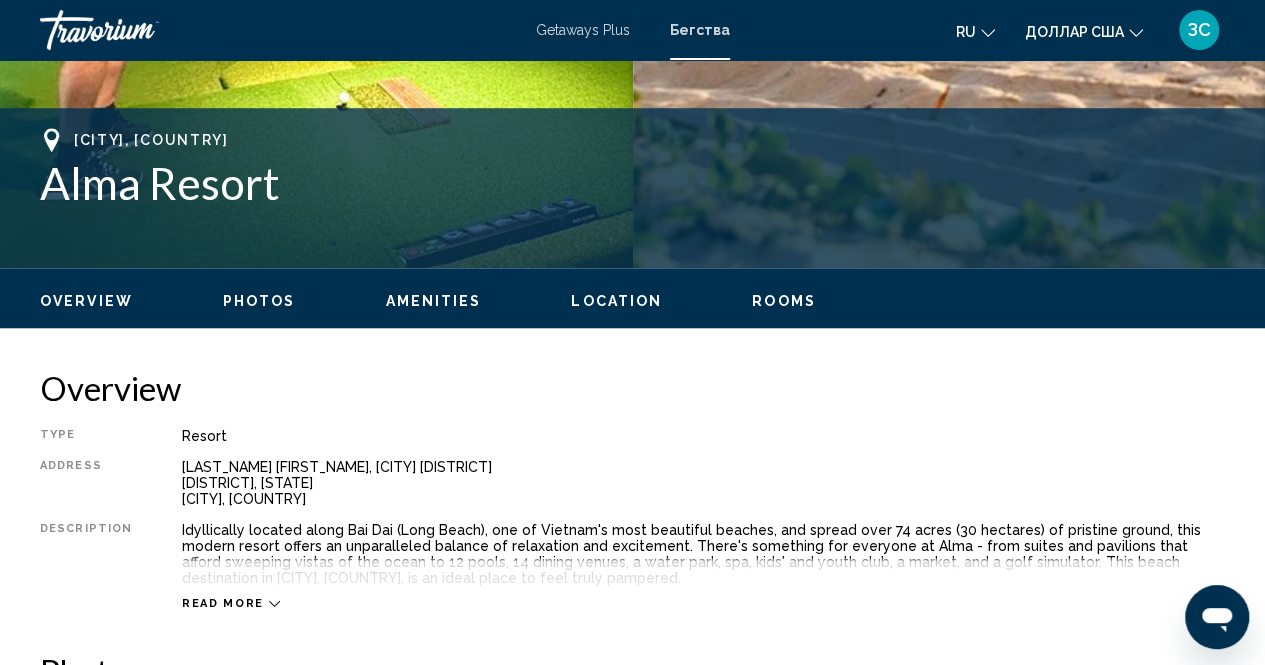 scroll, scrollTop: 702, scrollLeft: 0, axis: vertical 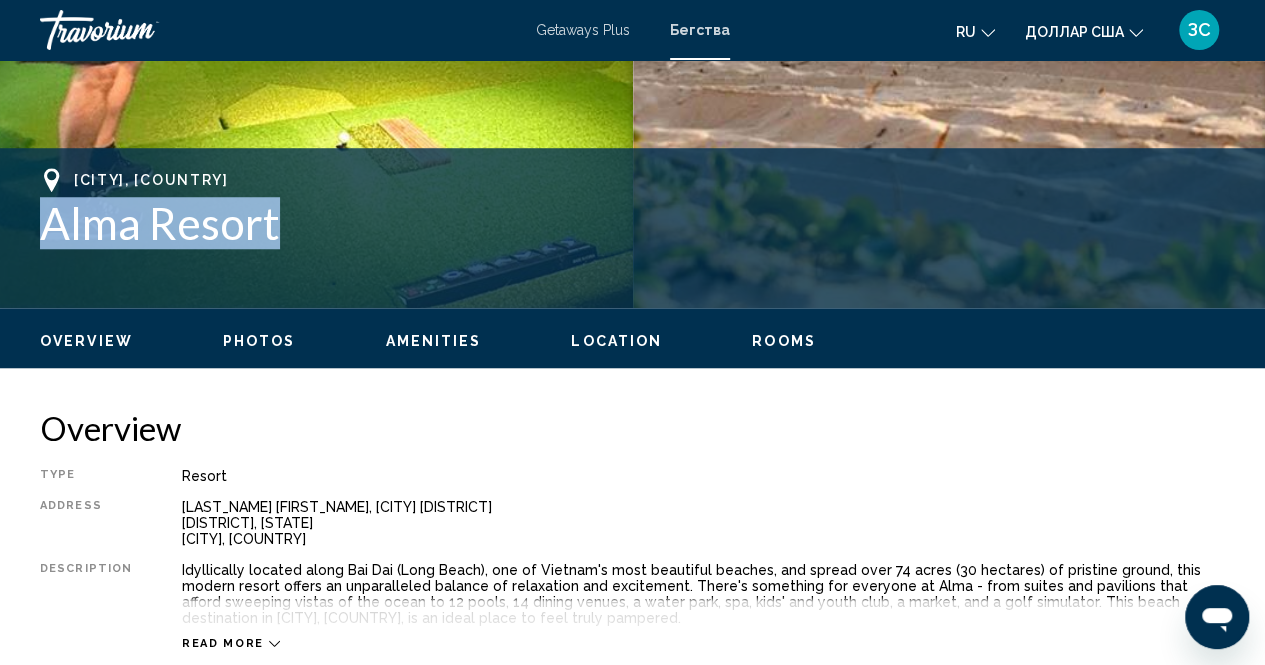 drag, startPoint x: 28, startPoint y: 227, endPoint x: 314, endPoint y: 245, distance: 286.5659 